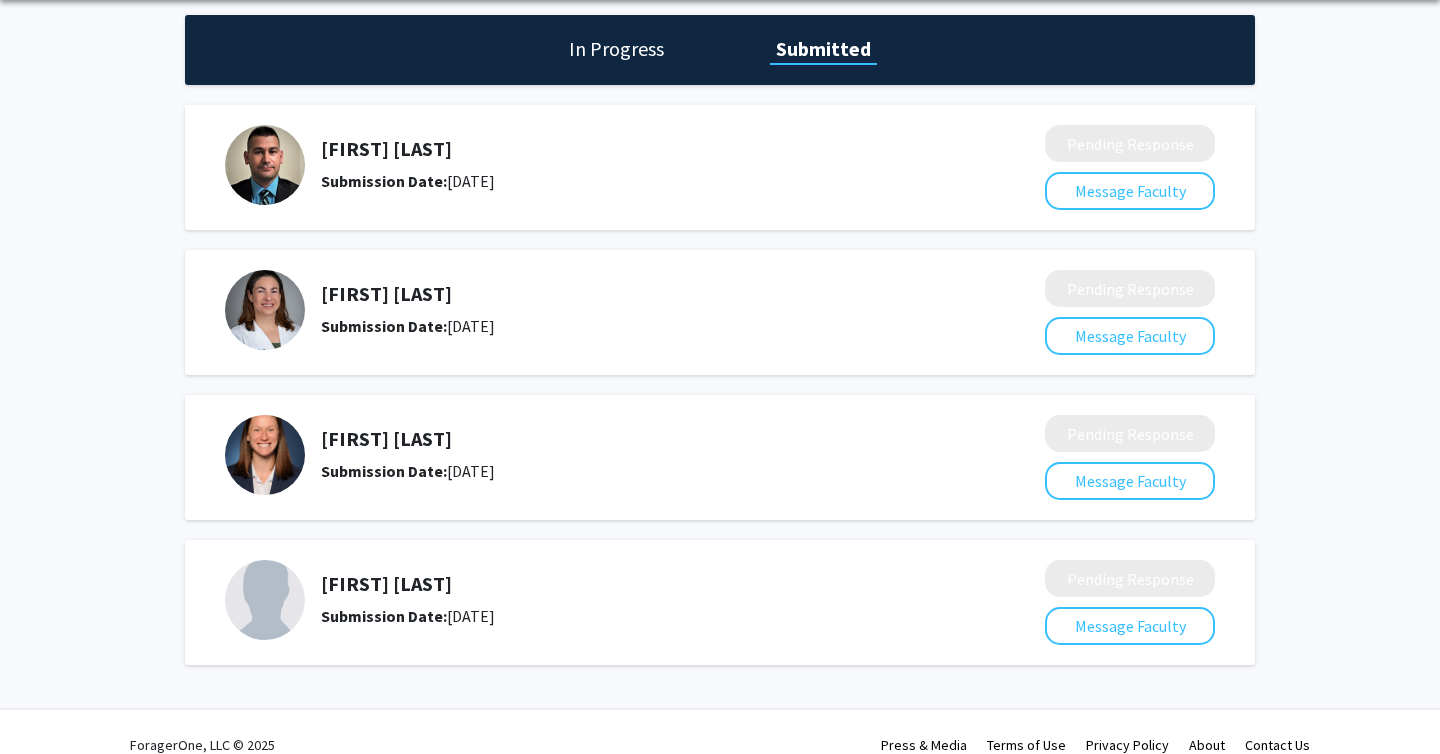 scroll, scrollTop: 0, scrollLeft: 0, axis: both 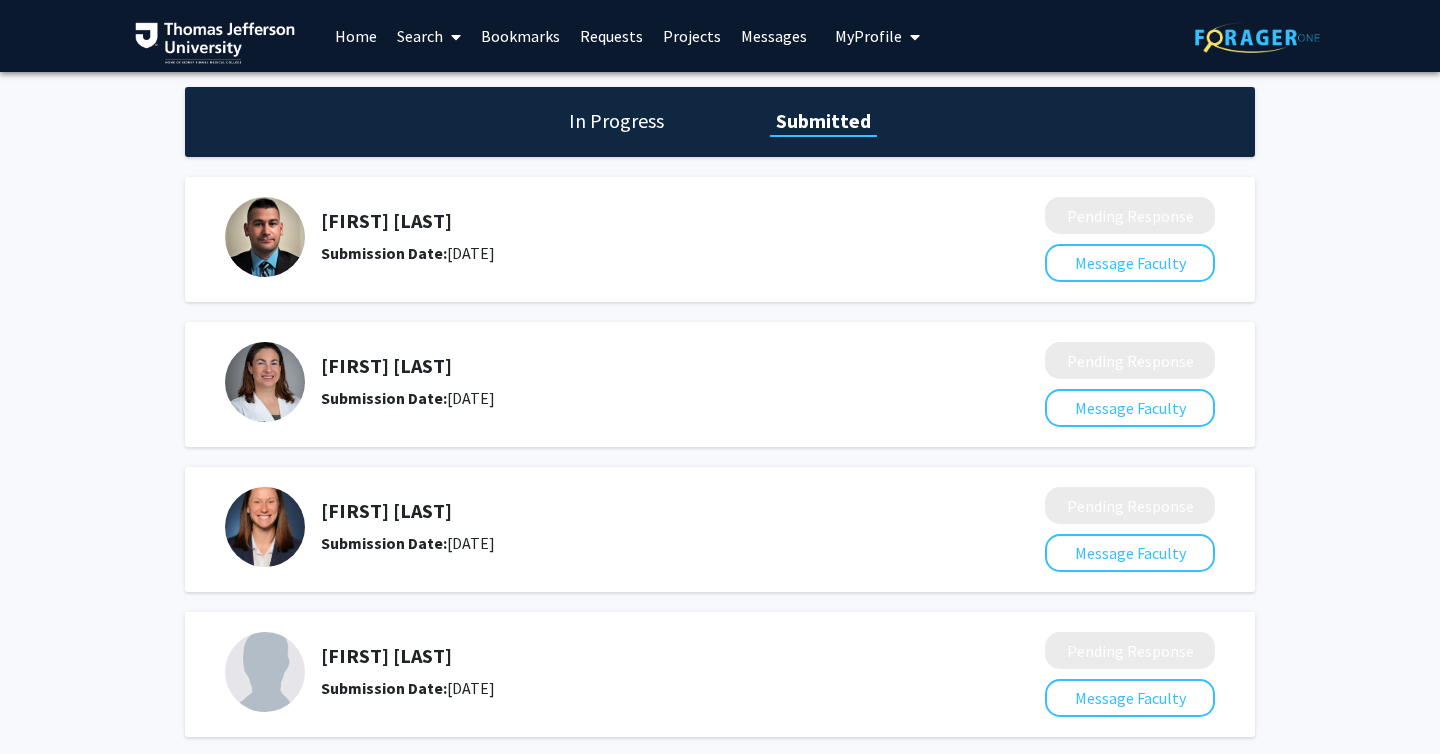 click on "In Progress Submitted" 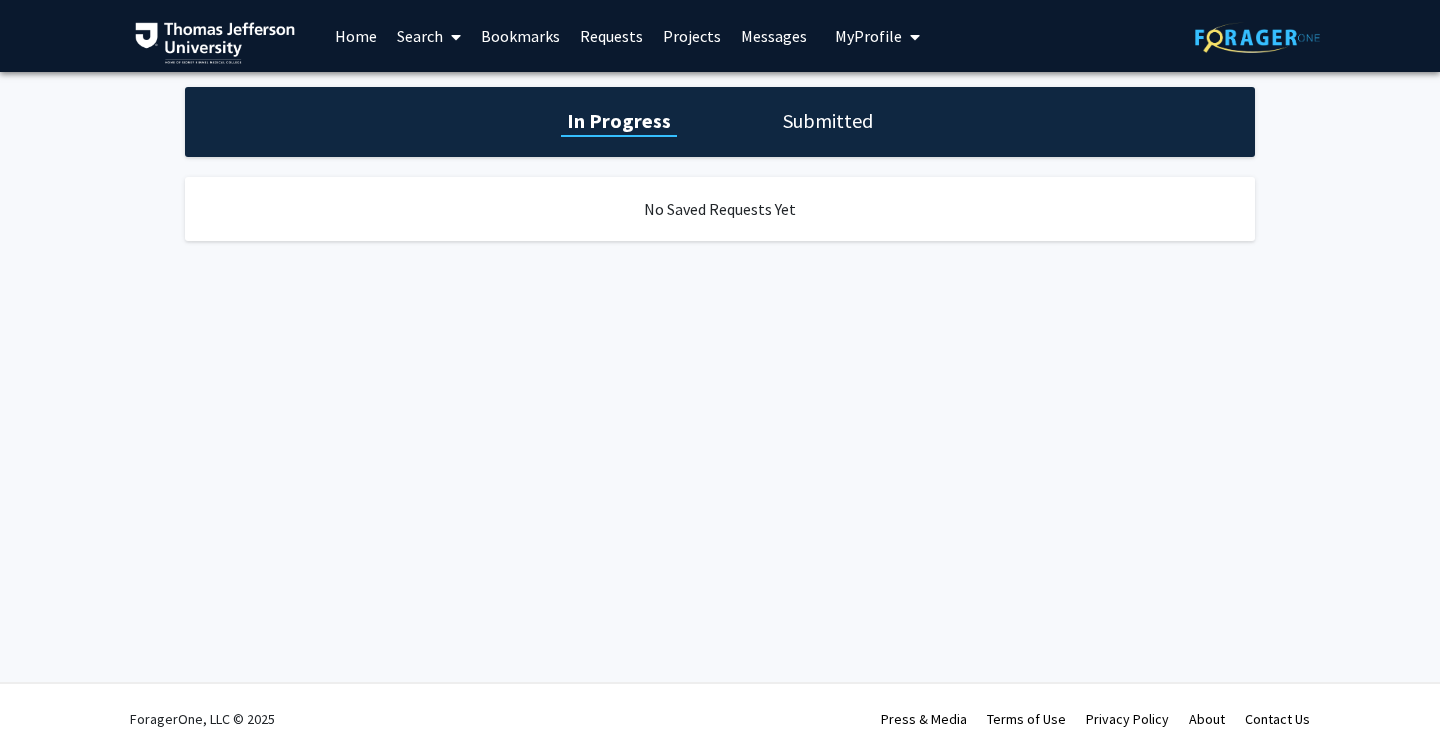 click on "Home" at bounding box center (356, 36) 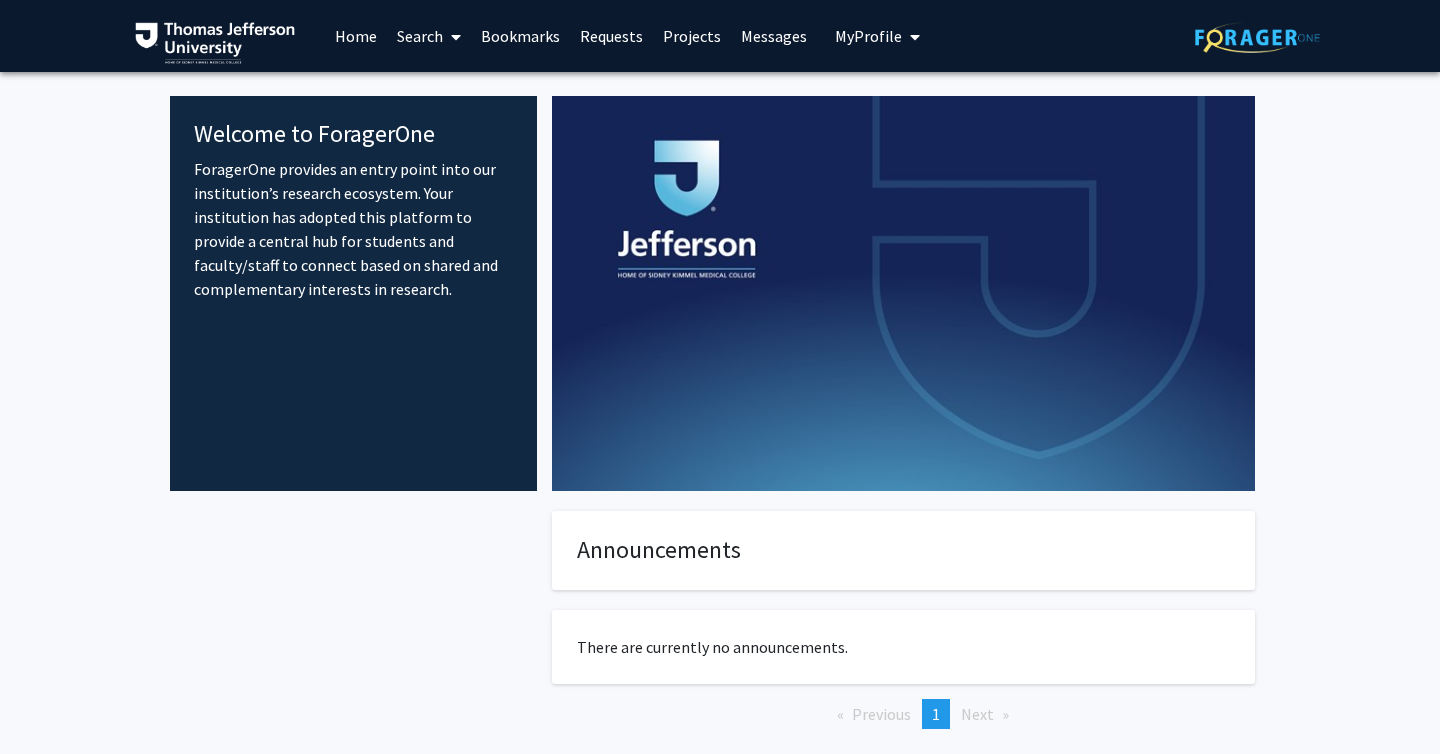 click on "Bookmarks" at bounding box center (520, 36) 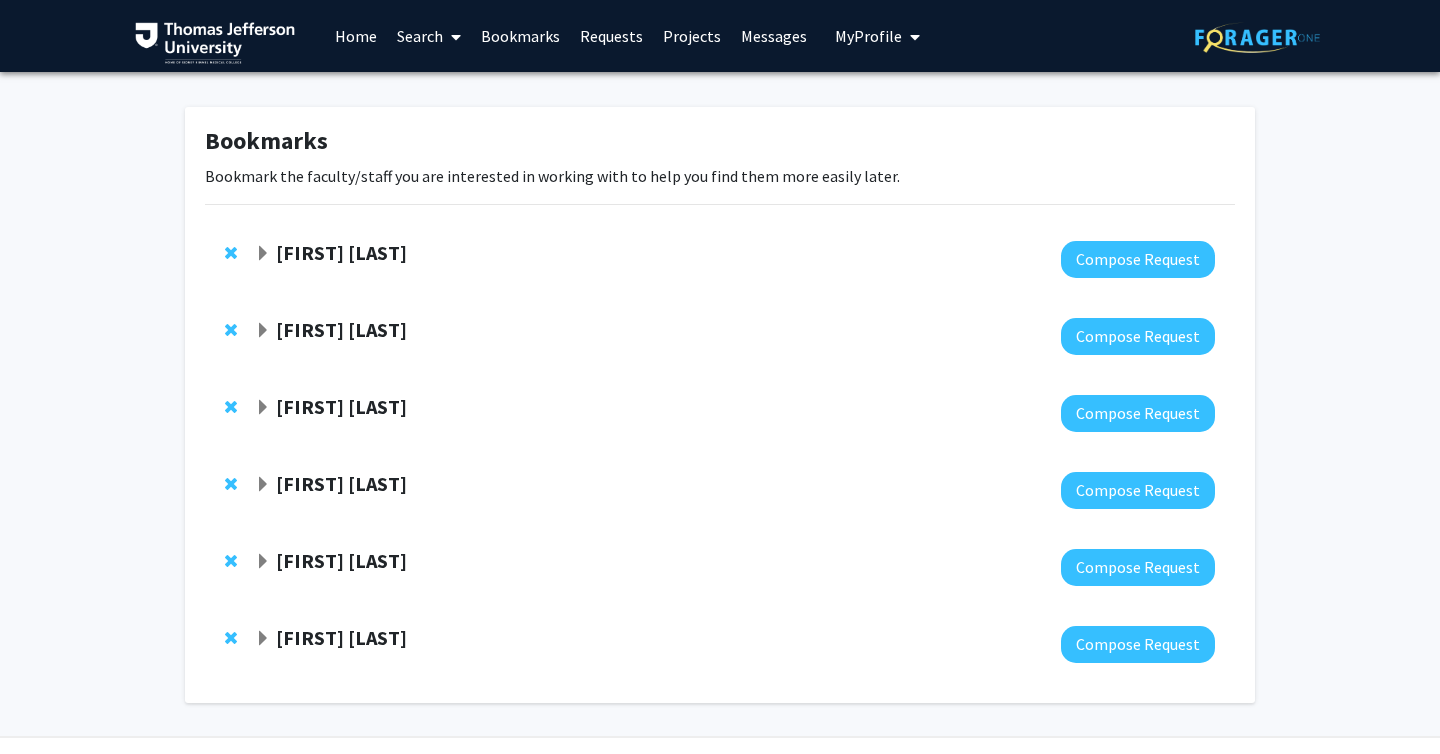 click on "[FIRST] [LAST]" 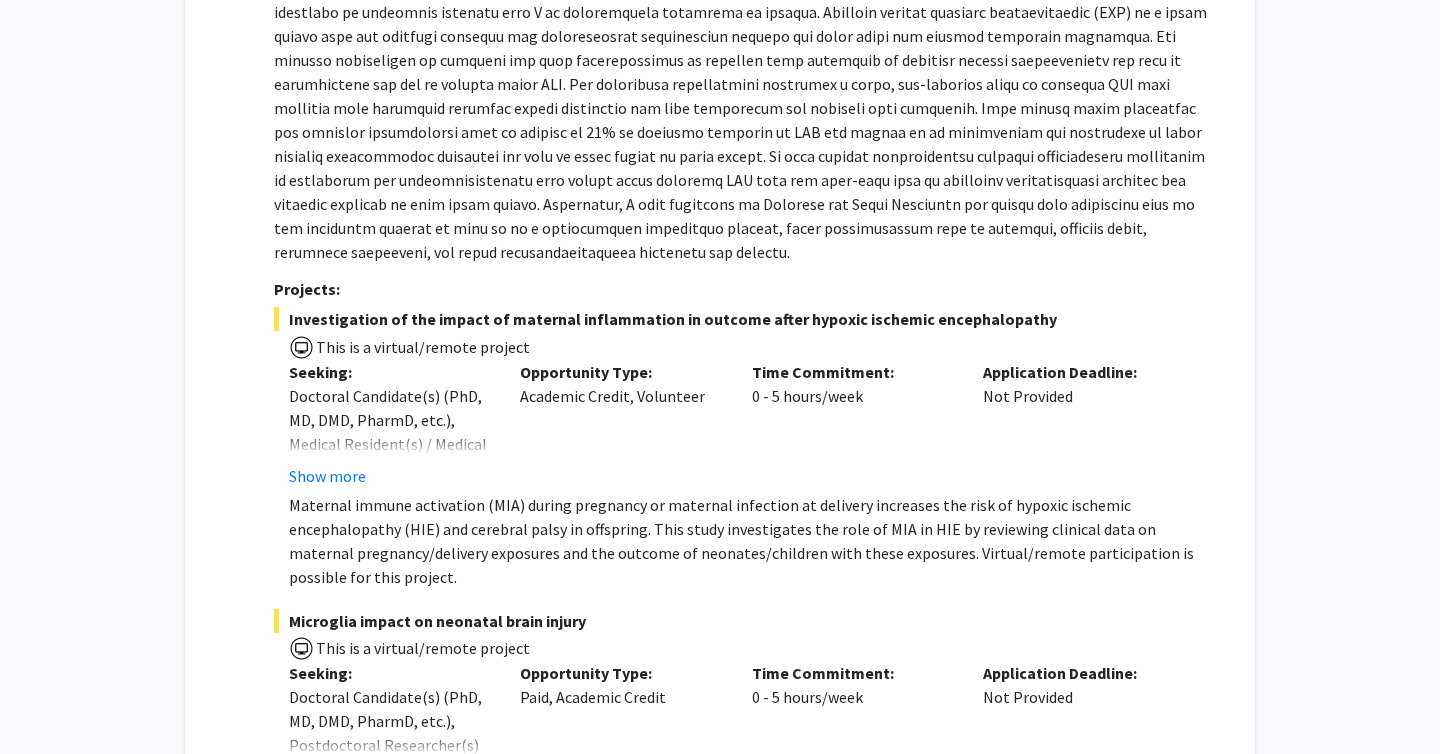 scroll, scrollTop: 558, scrollLeft: 0, axis: vertical 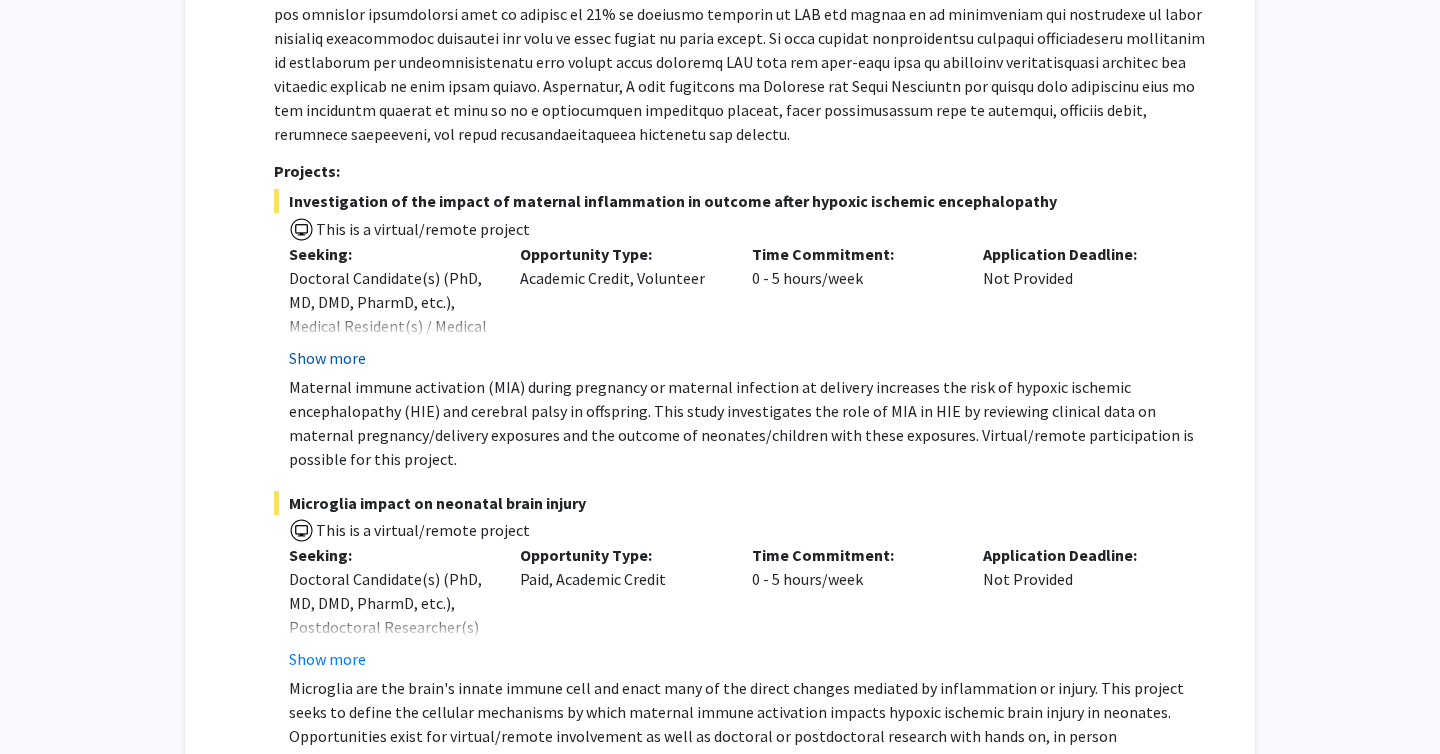 click on "Show more" at bounding box center (327, 358) 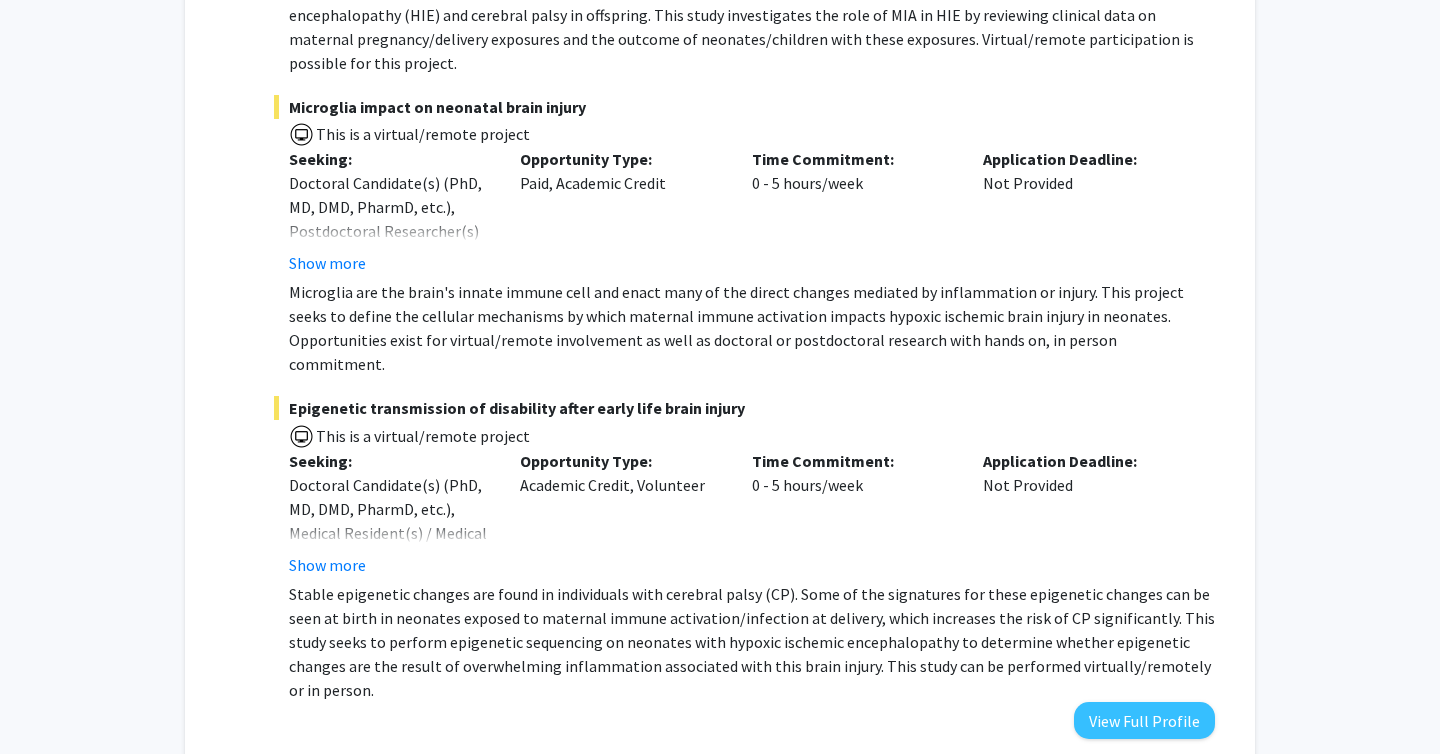 scroll, scrollTop: 983, scrollLeft: 0, axis: vertical 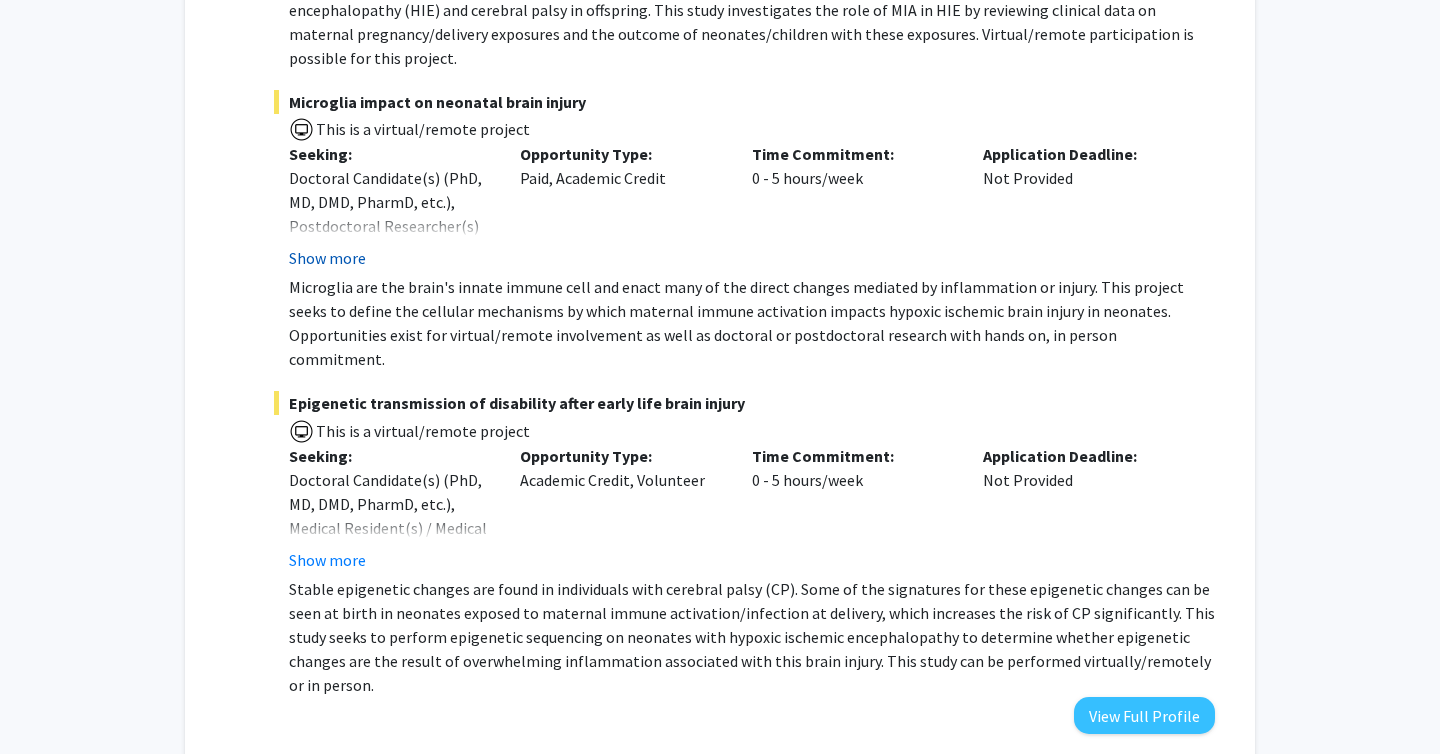 click on "Show more" at bounding box center [327, 258] 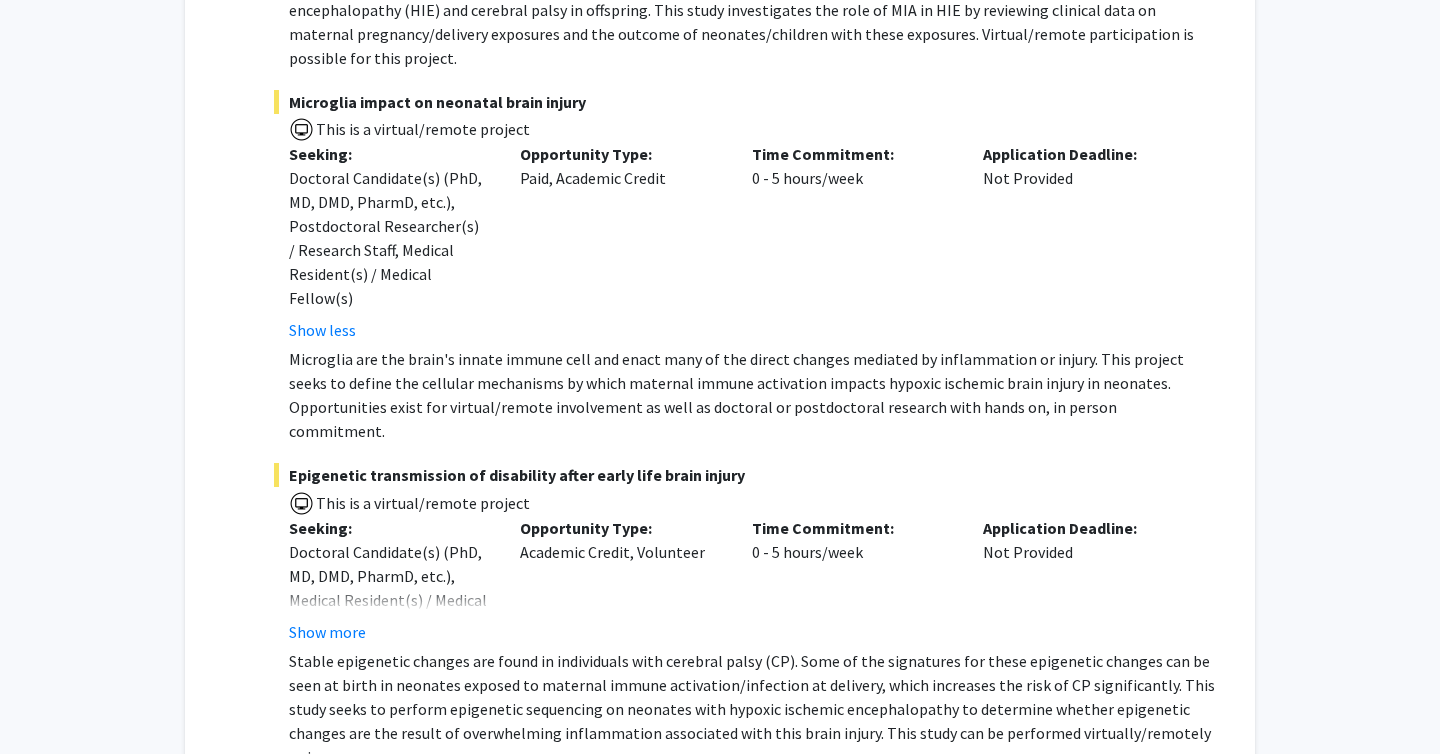 drag, startPoint x: 292, startPoint y: 52, endPoint x: 578, endPoint y: 57, distance: 286.0437 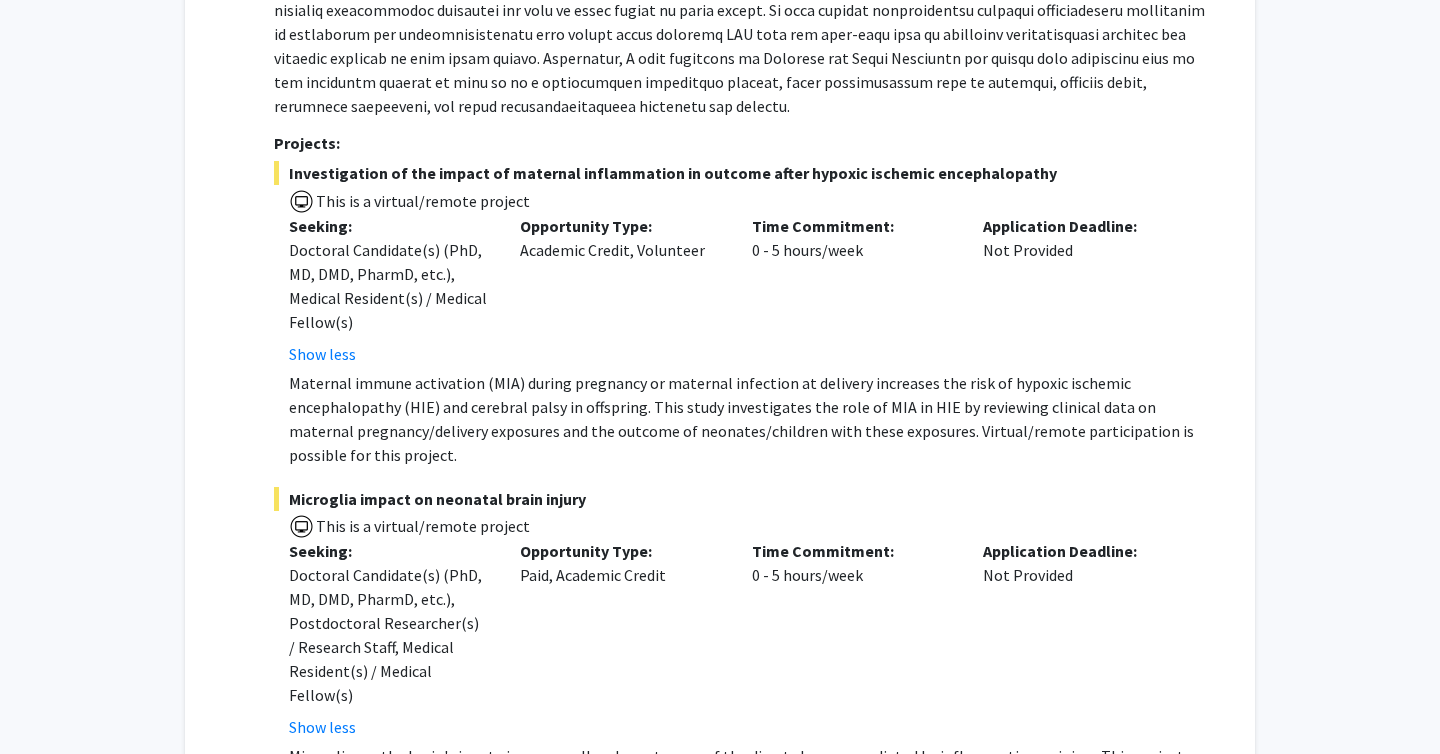 scroll, scrollTop: 559, scrollLeft: 0, axis: vertical 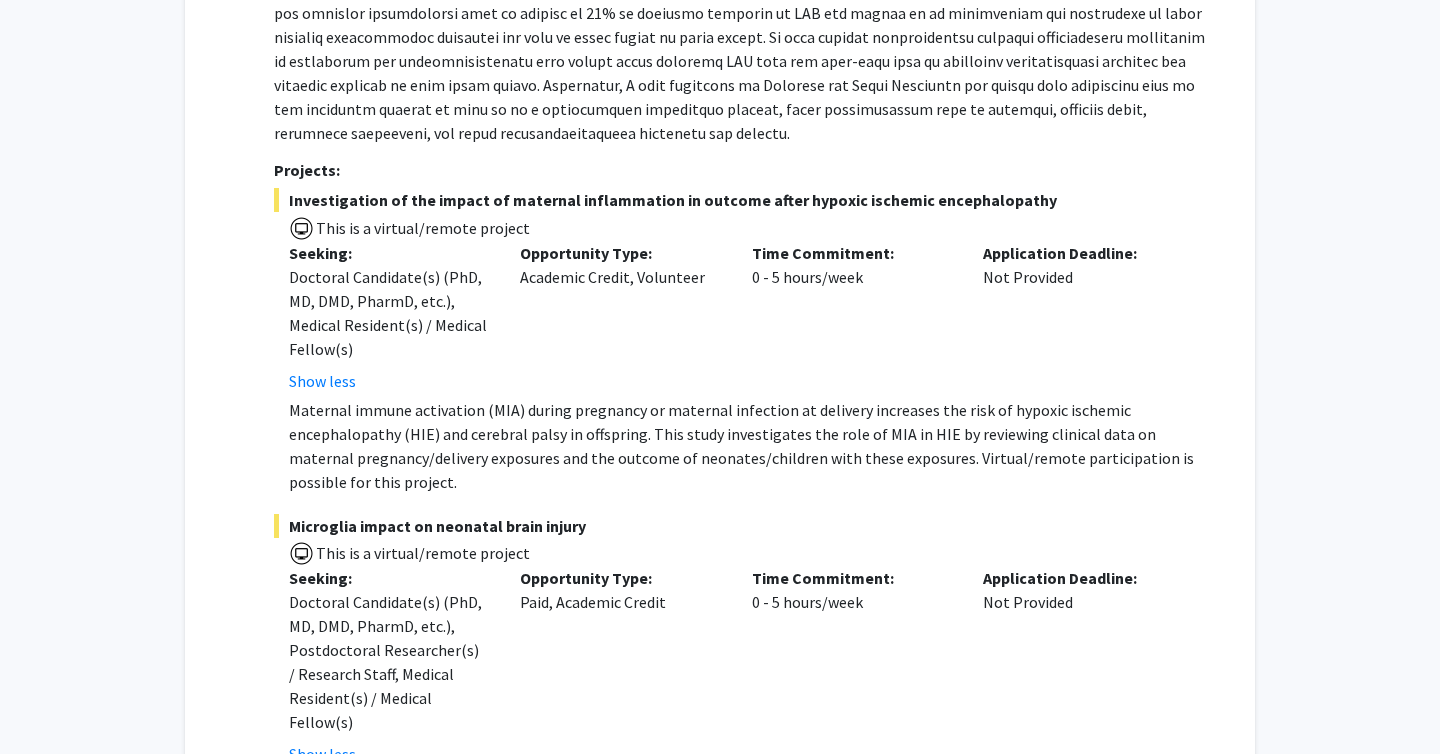 drag, startPoint x: 288, startPoint y: 176, endPoint x: 1034, endPoint y: 171, distance: 746.0168 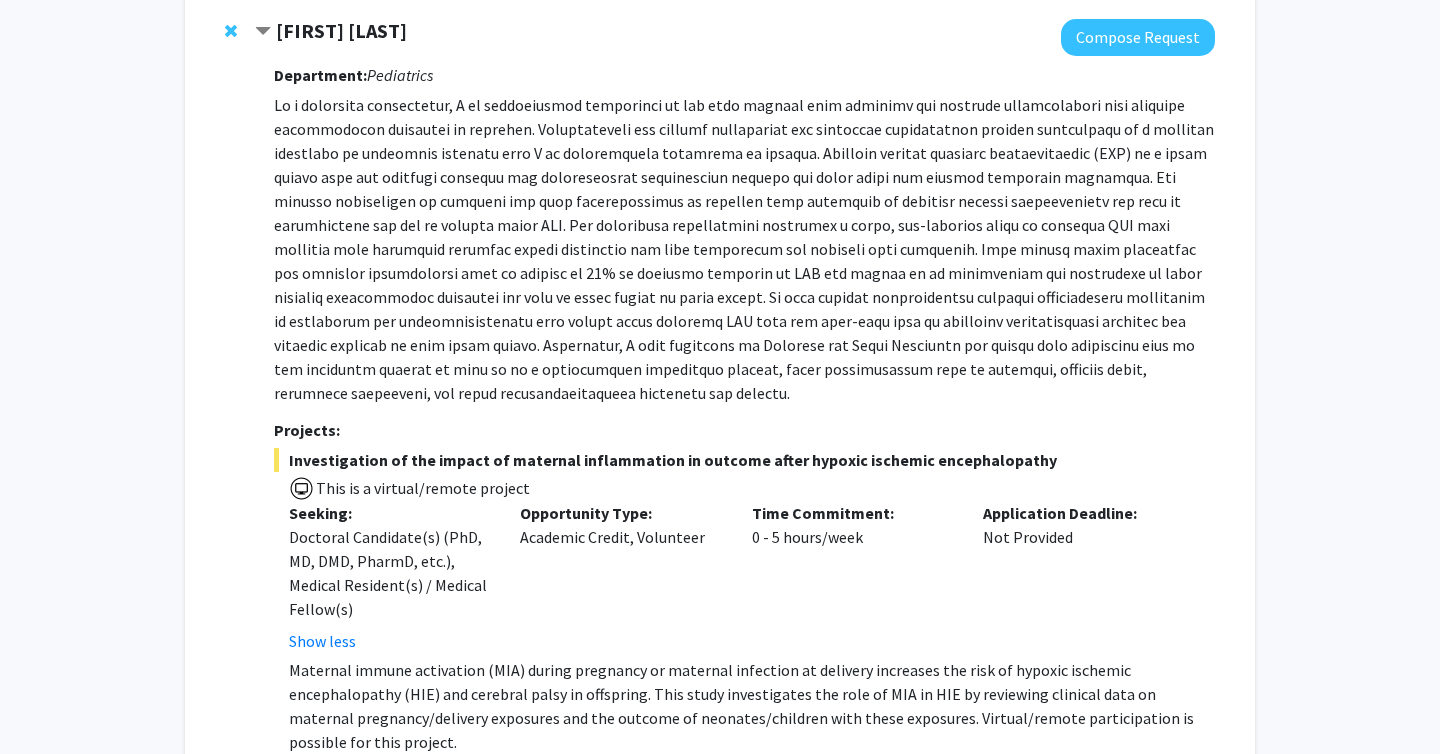 scroll, scrollTop: 312, scrollLeft: 0, axis: vertical 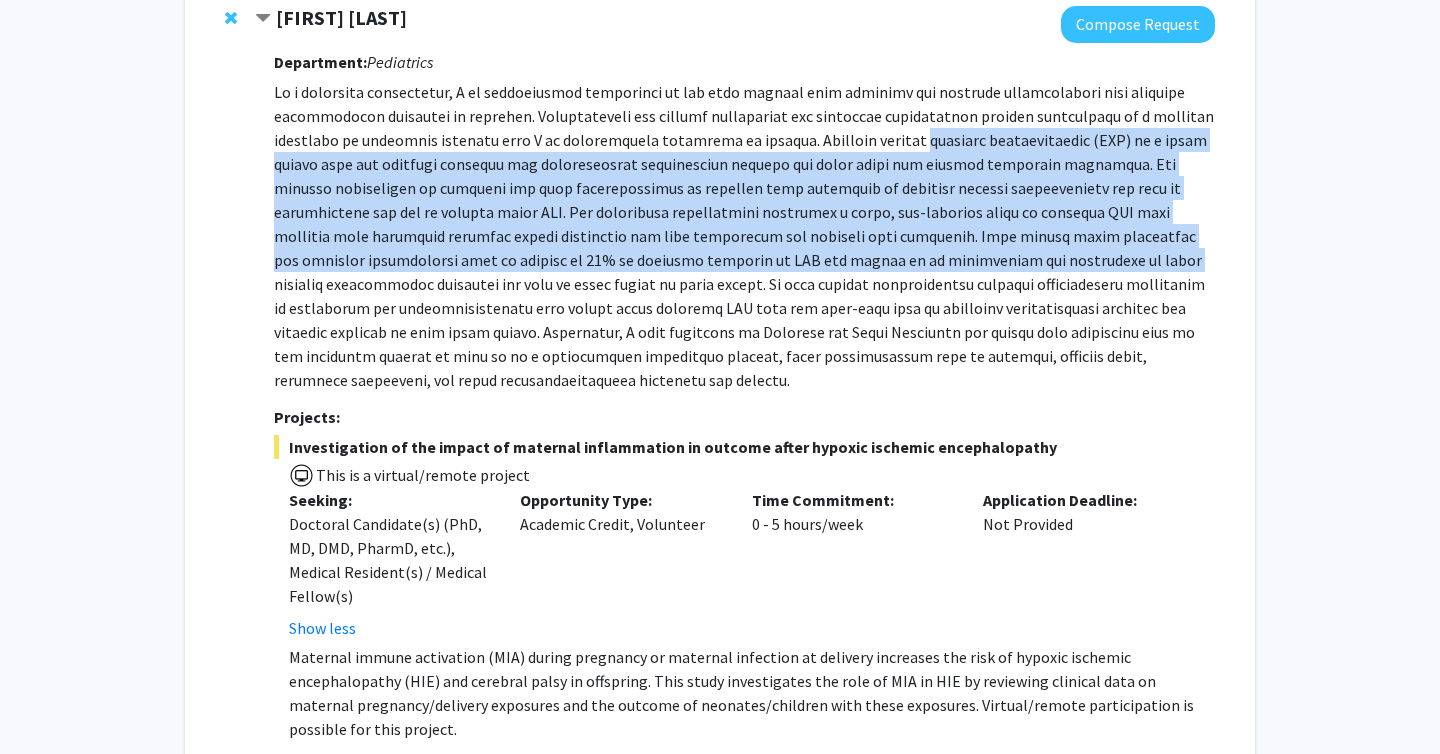 drag, startPoint x: 744, startPoint y: 128, endPoint x: 743, endPoint y: 264, distance: 136.00368 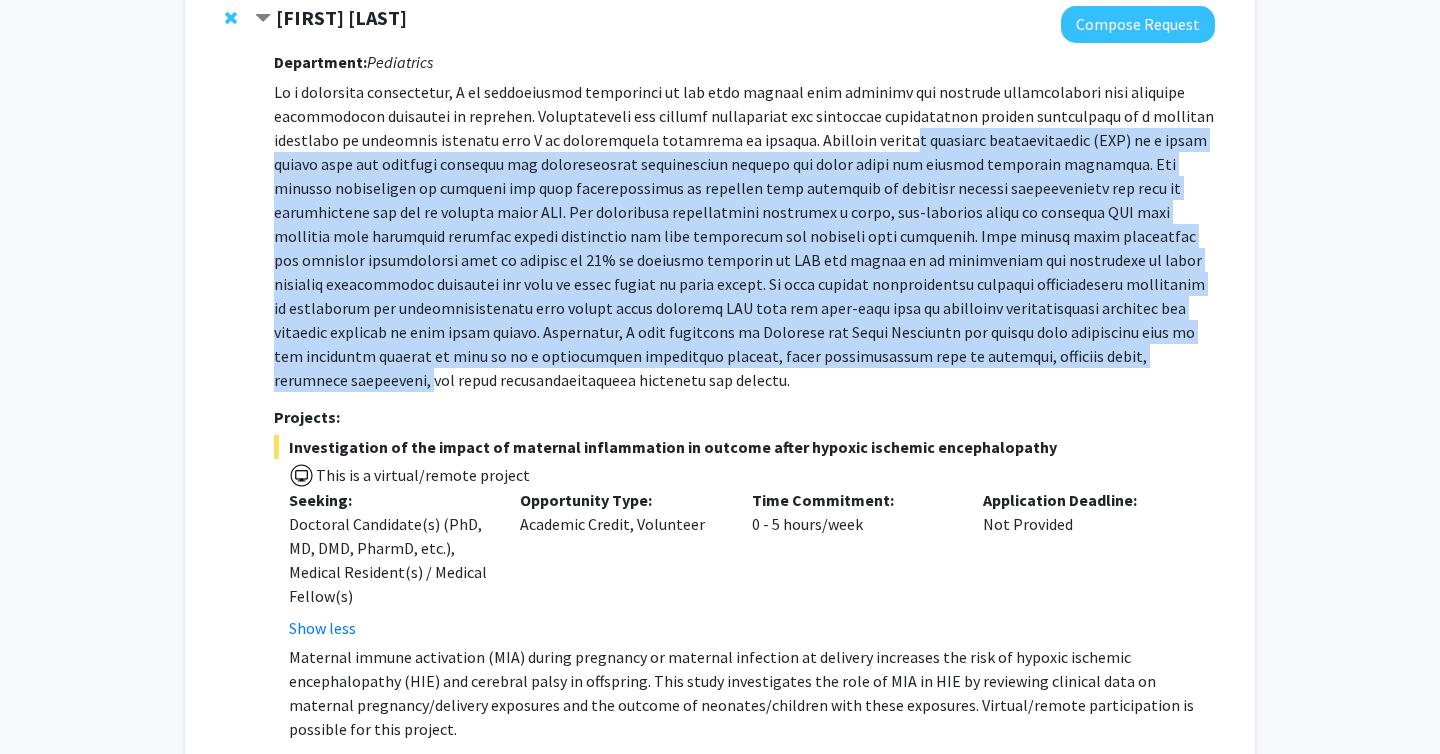 drag, startPoint x: 736, startPoint y: 147, endPoint x: 736, endPoint y: 346, distance: 199 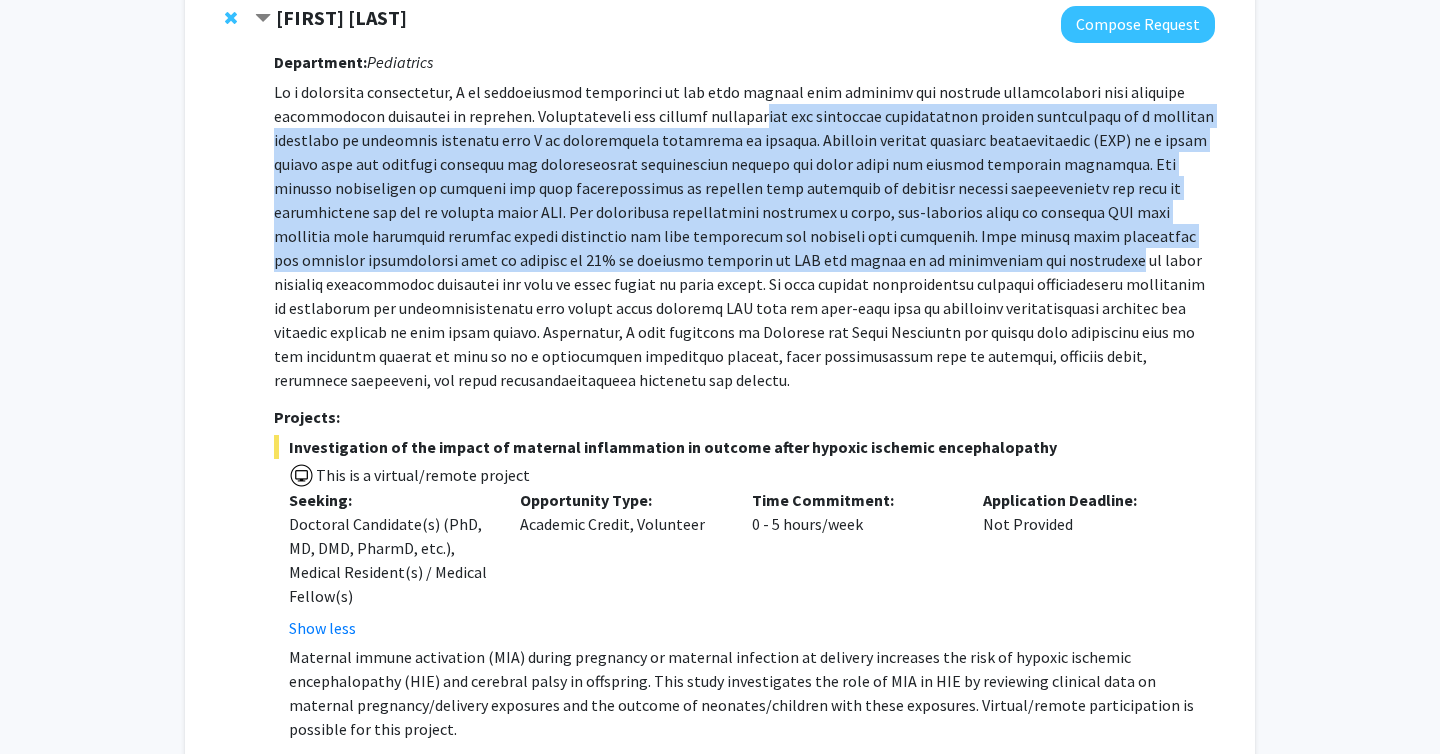 drag, startPoint x: 671, startPoint y: 265, endPoint x: 653, endPoint y: 109, distance: 157.03503 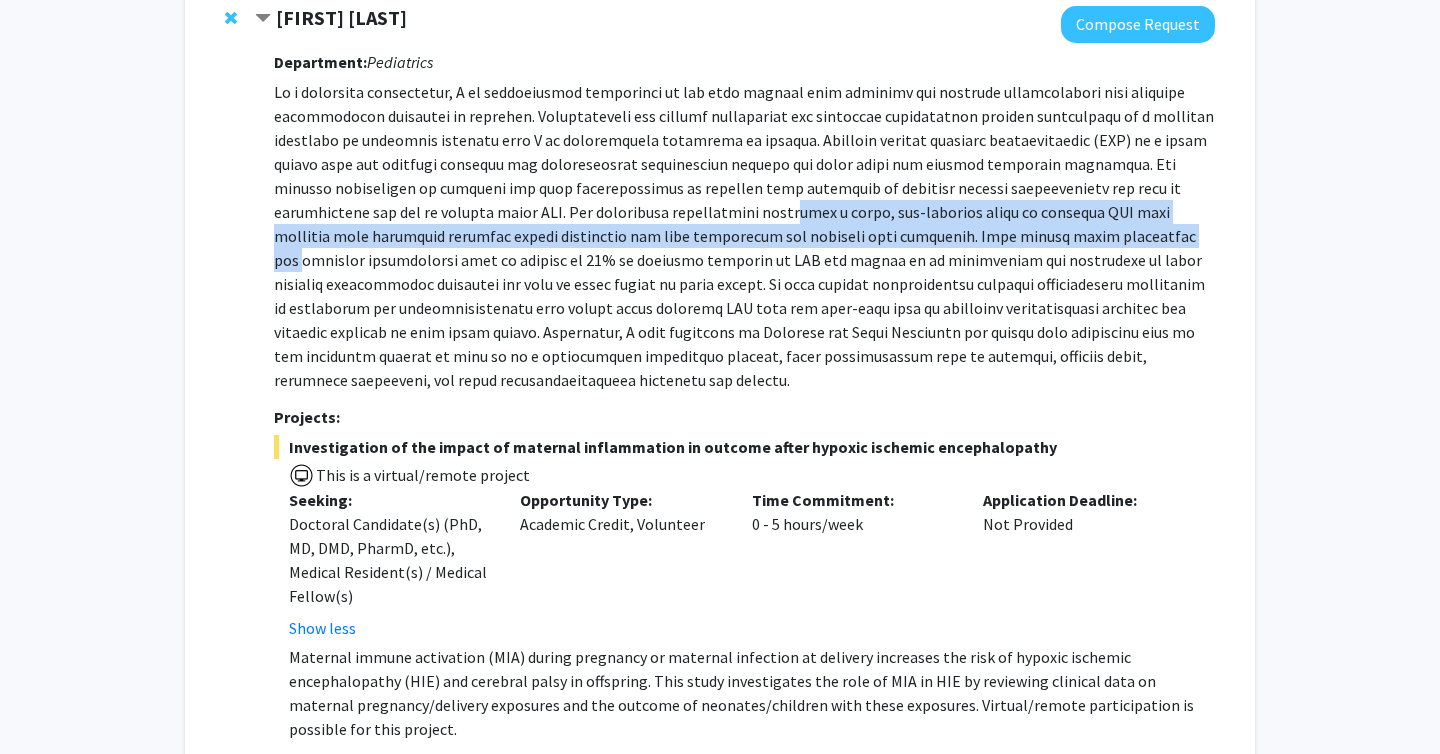 drag, startPoint x: 465, startPoint y: 209, endPoint x: 801, endPoint y: 245, distance: 337.92307 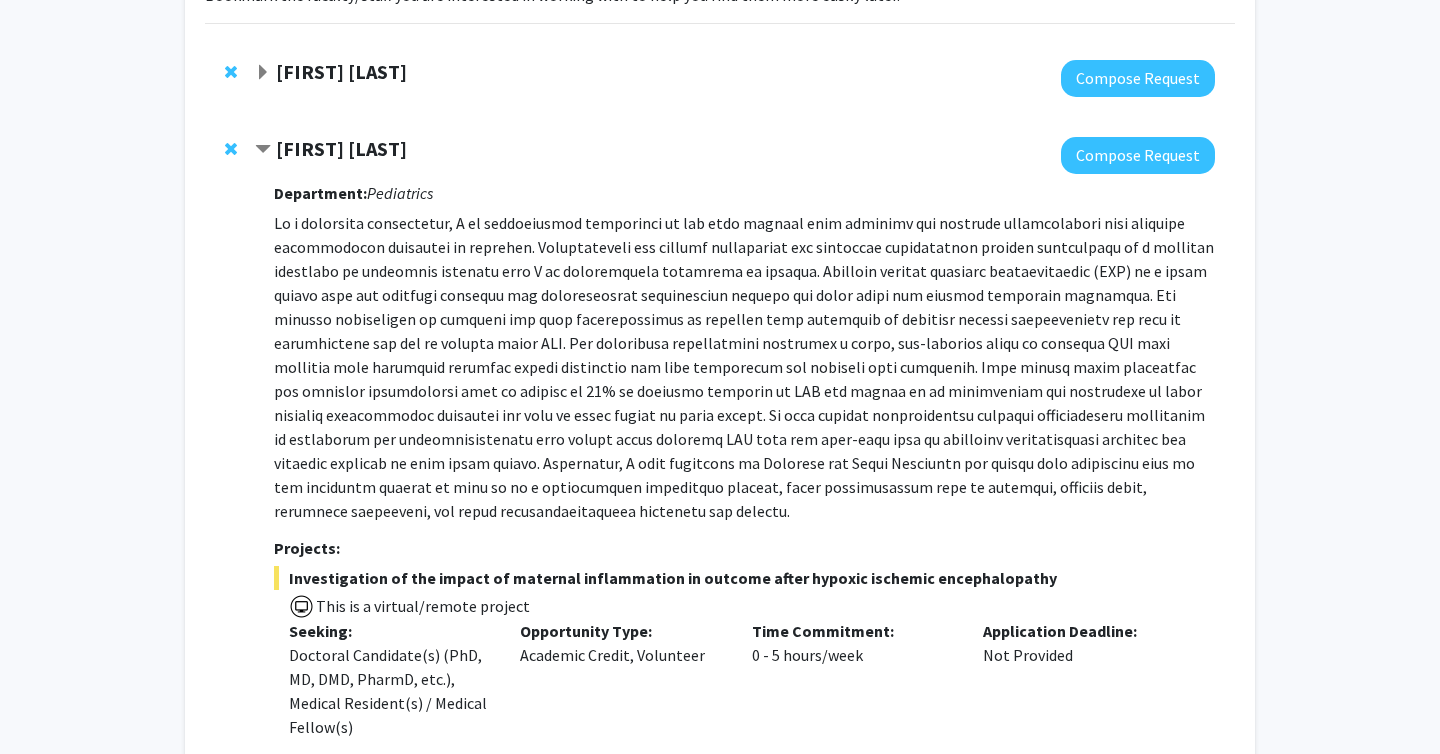 scroll, scrollTop: 187, scrollLeft: 0, axis: vertical 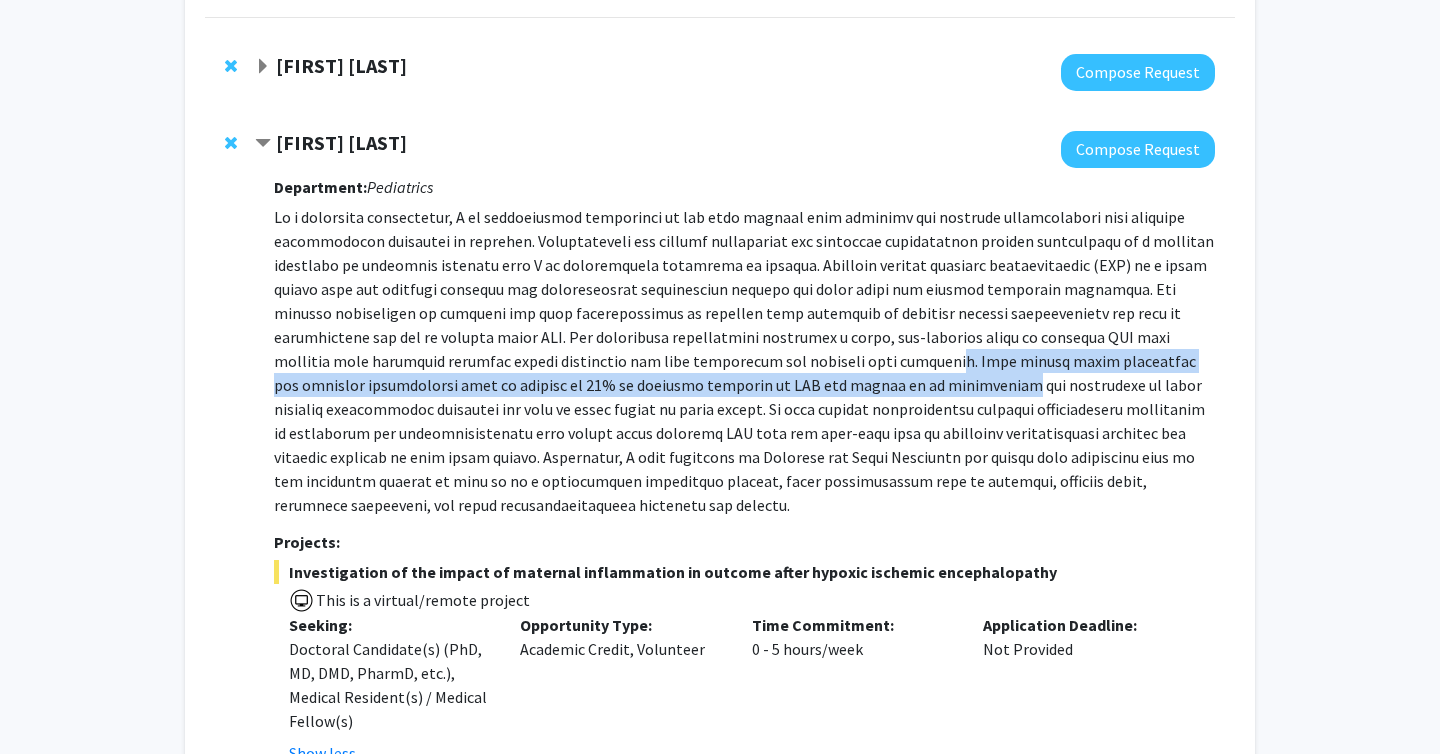 drag, startPoint x: 560, startPoint y: 366, endPoint x: 561, endPoint y: 395, distance: 29.017237 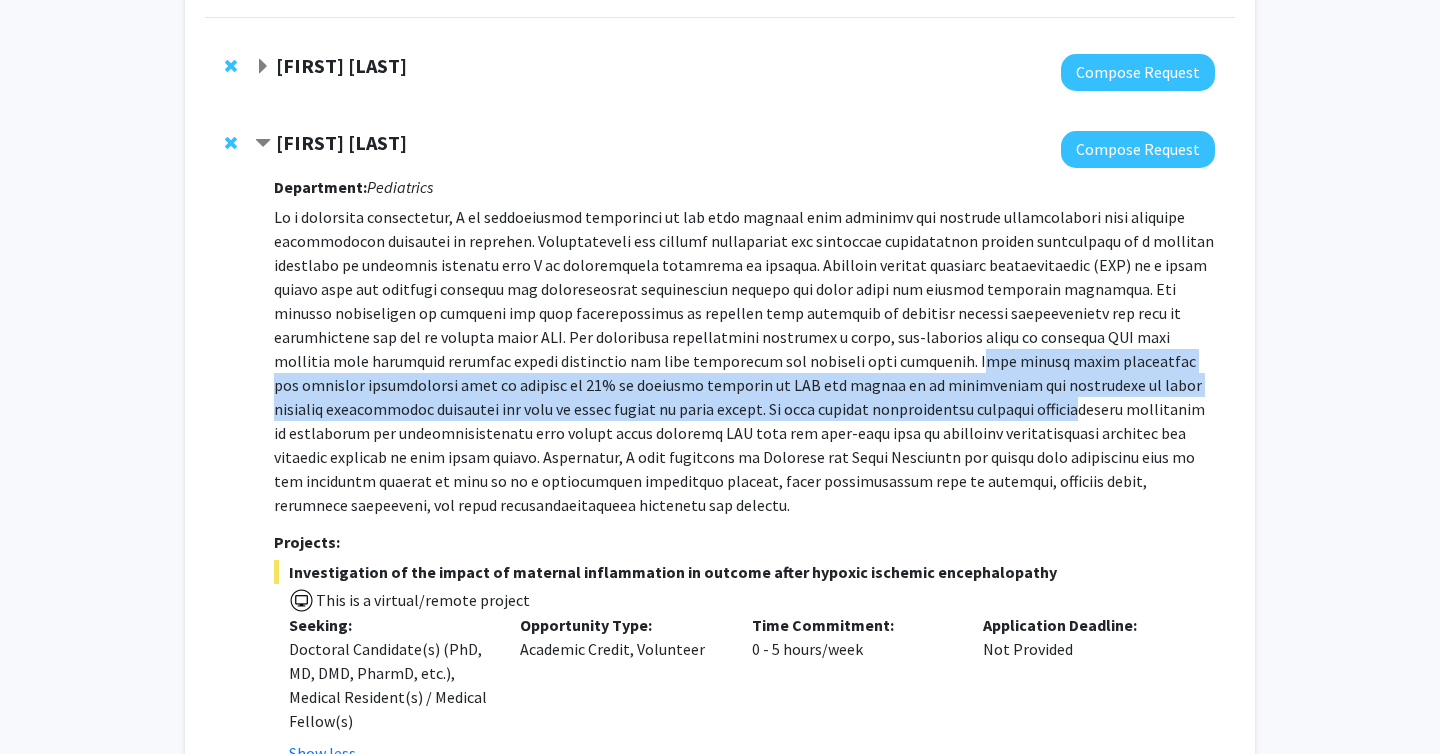drag, startPoint x: 580, startPoint y: 355, endPoint x: 585, endPoint y: 415, distance: 60.207973 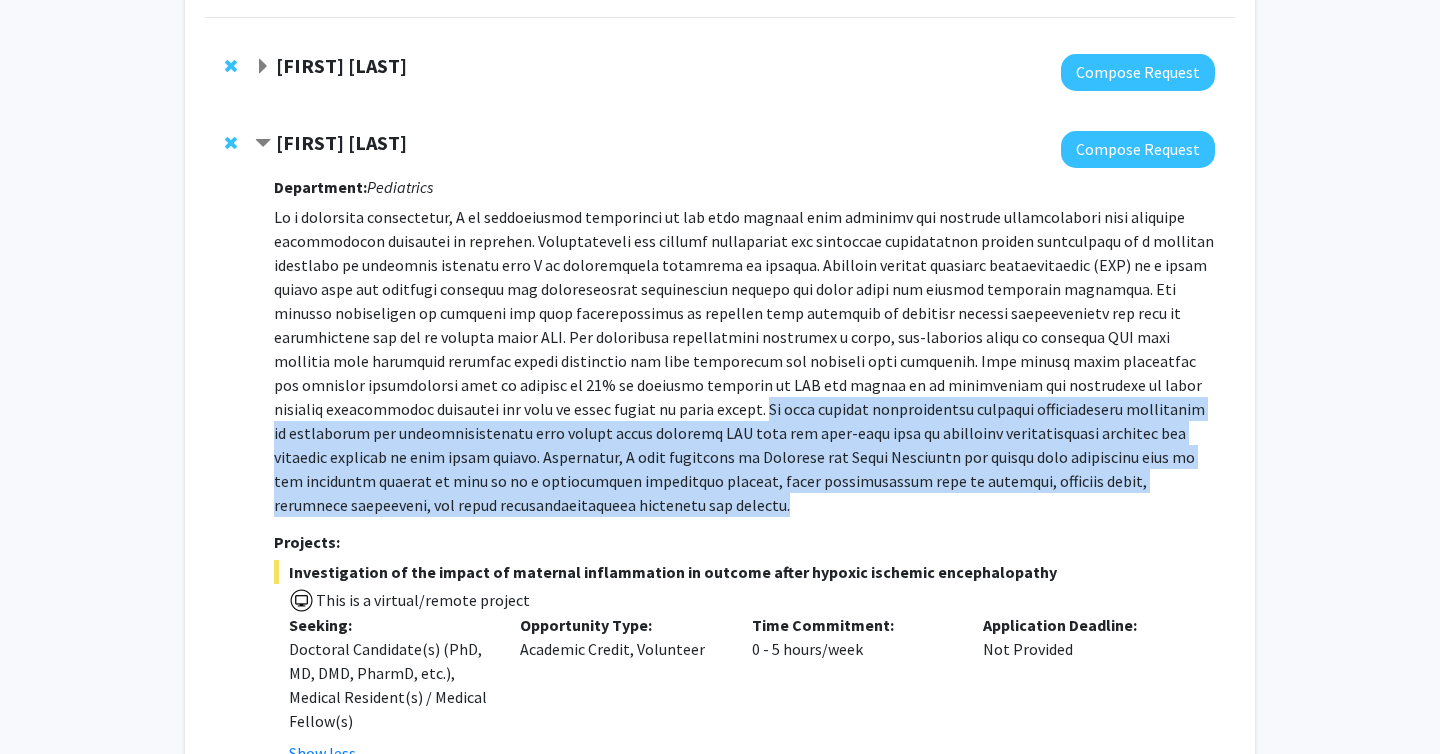 drag, startPoint x: 273, startPoint y: 405, endPoint x: 384, endPoint y: 507, distance: 150.74814 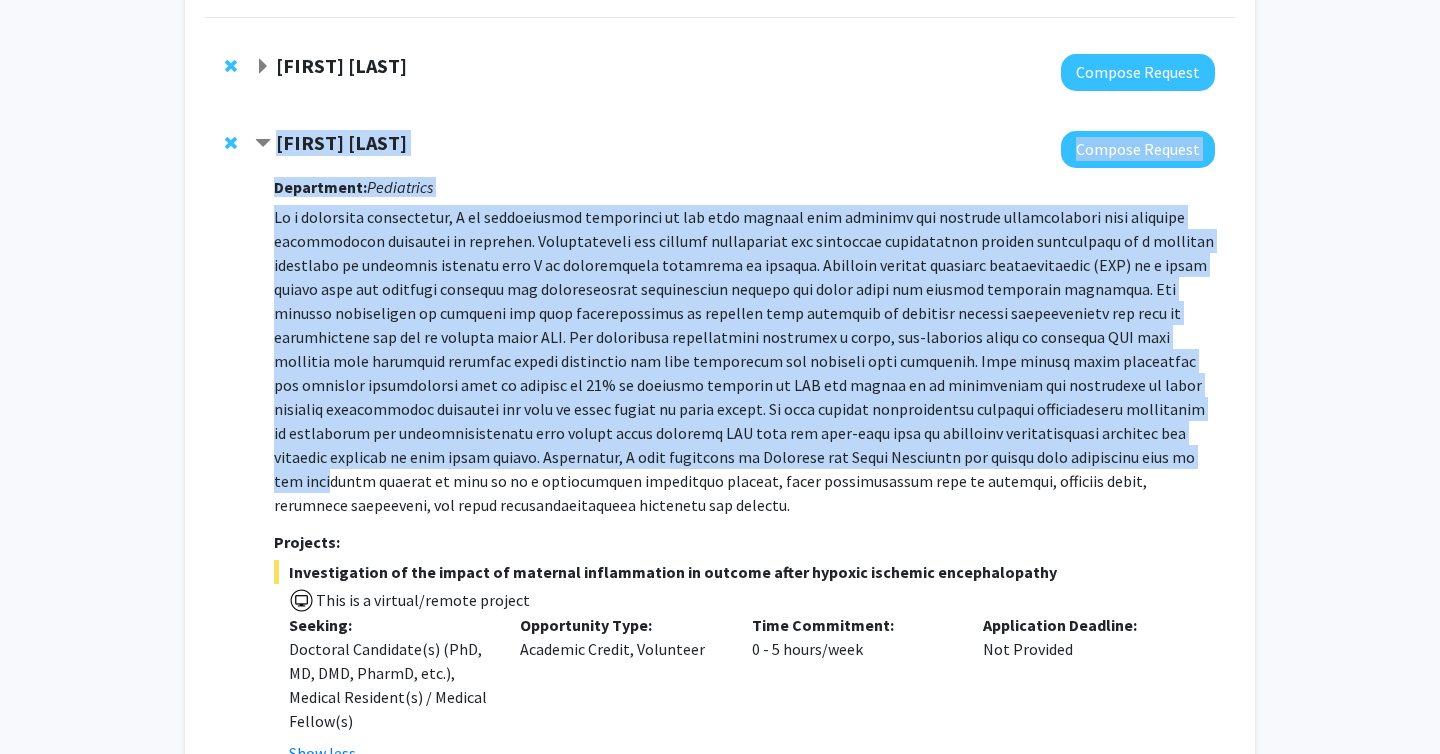 drag, startPoint x: 246, startPoint y: 430, endPoint x: 694, endPoint y: 456, distance: 448.75385 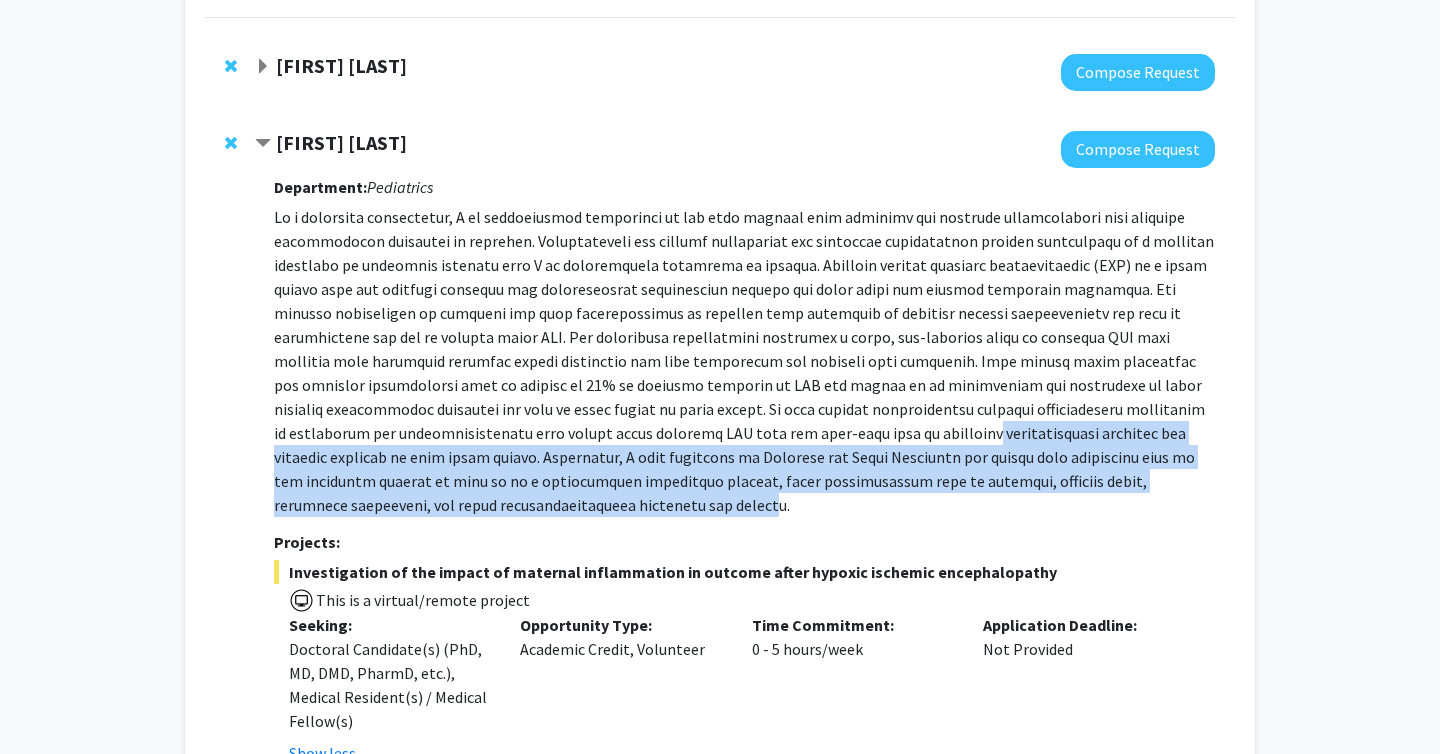 drag, startPoint x: 482, startPoint y: 430, endPoint x: 1090, endPoint y: 474, distance: 609.59 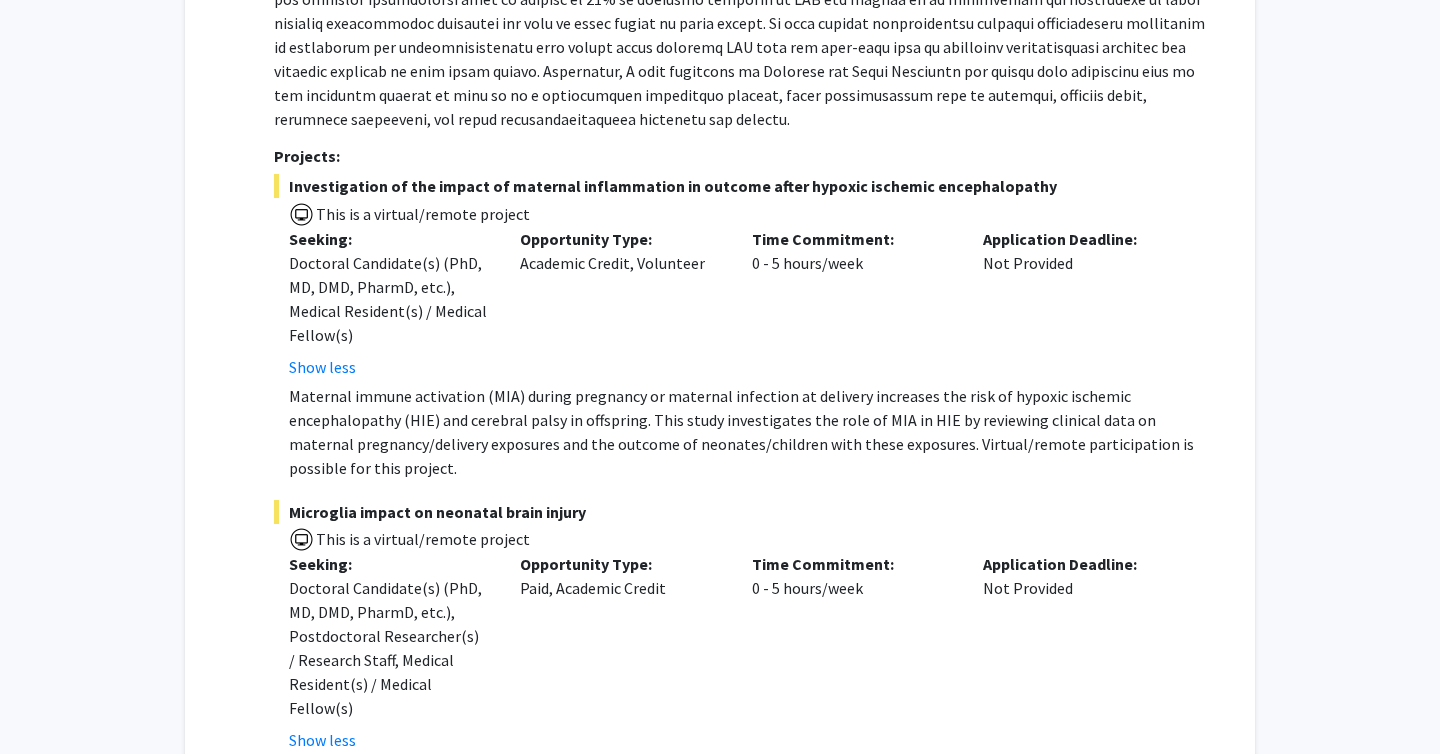 scroll, scrollTop: 622, scrollLeft: 0, axis: vertical 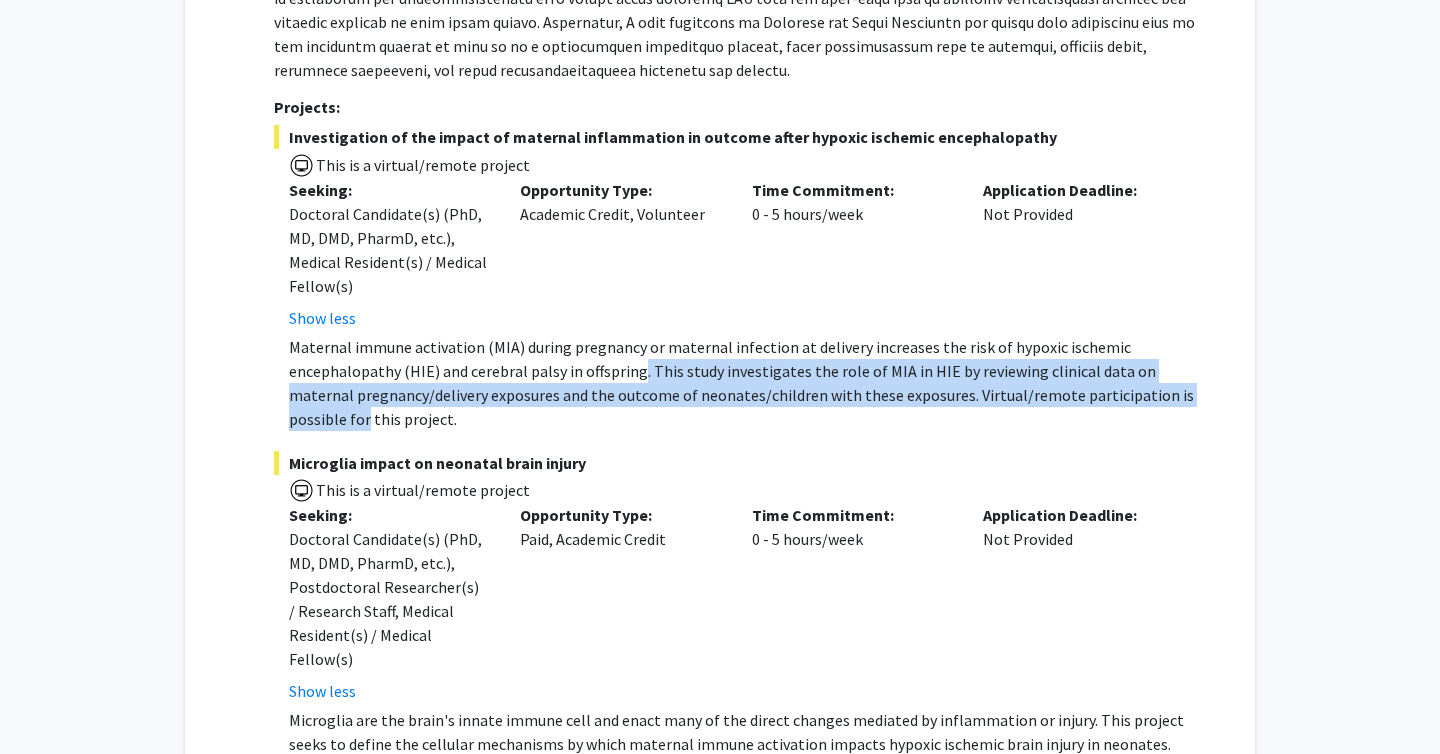 drag, startPoint x: 524, startPoint y: 346, endPoint x: 1046, endPoint y: 370, distance: 522.55145 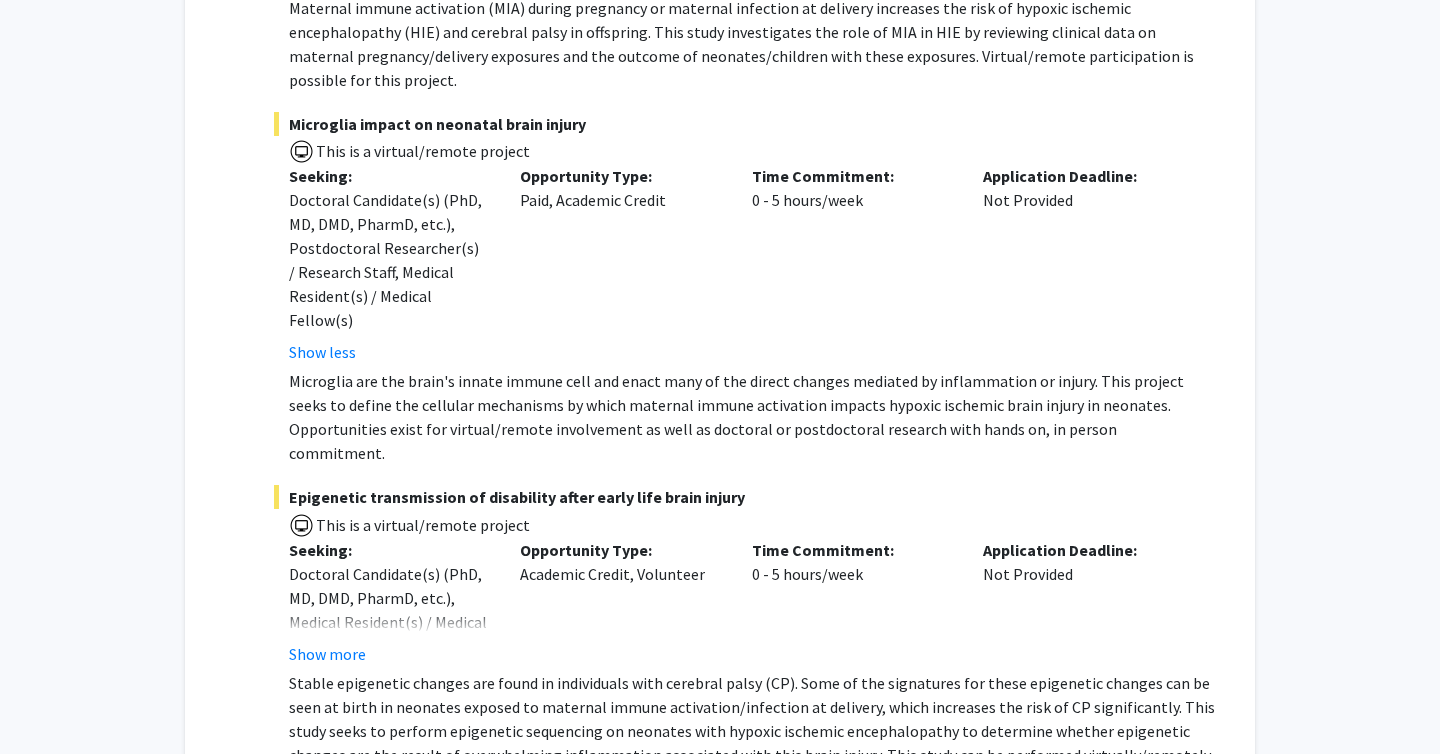 scroll, scrollTop: 962, scrollLeft: 0, axis: vertical 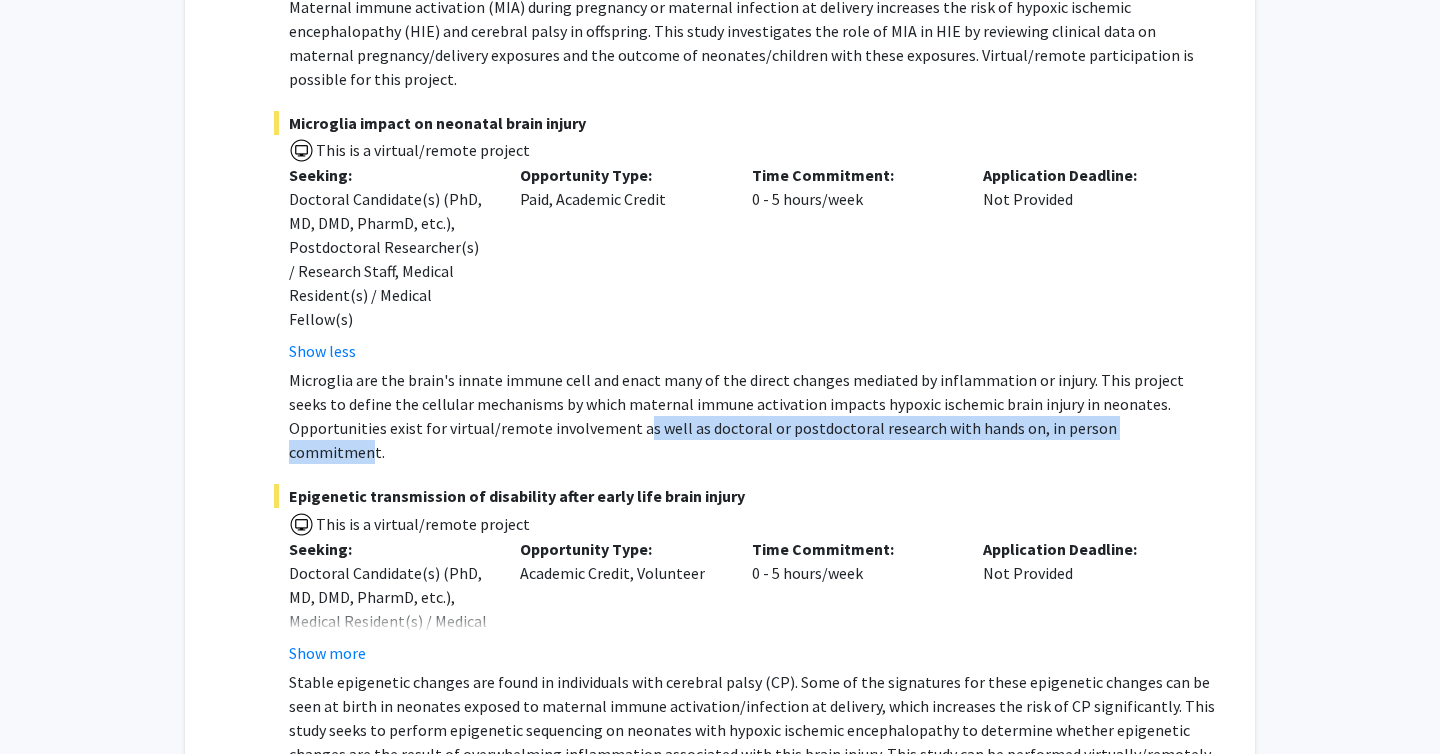 drag, startPoint x: 537, startPoint y: 378, endPoint x: 1069, endPoint y: 379, distance: 532.0009 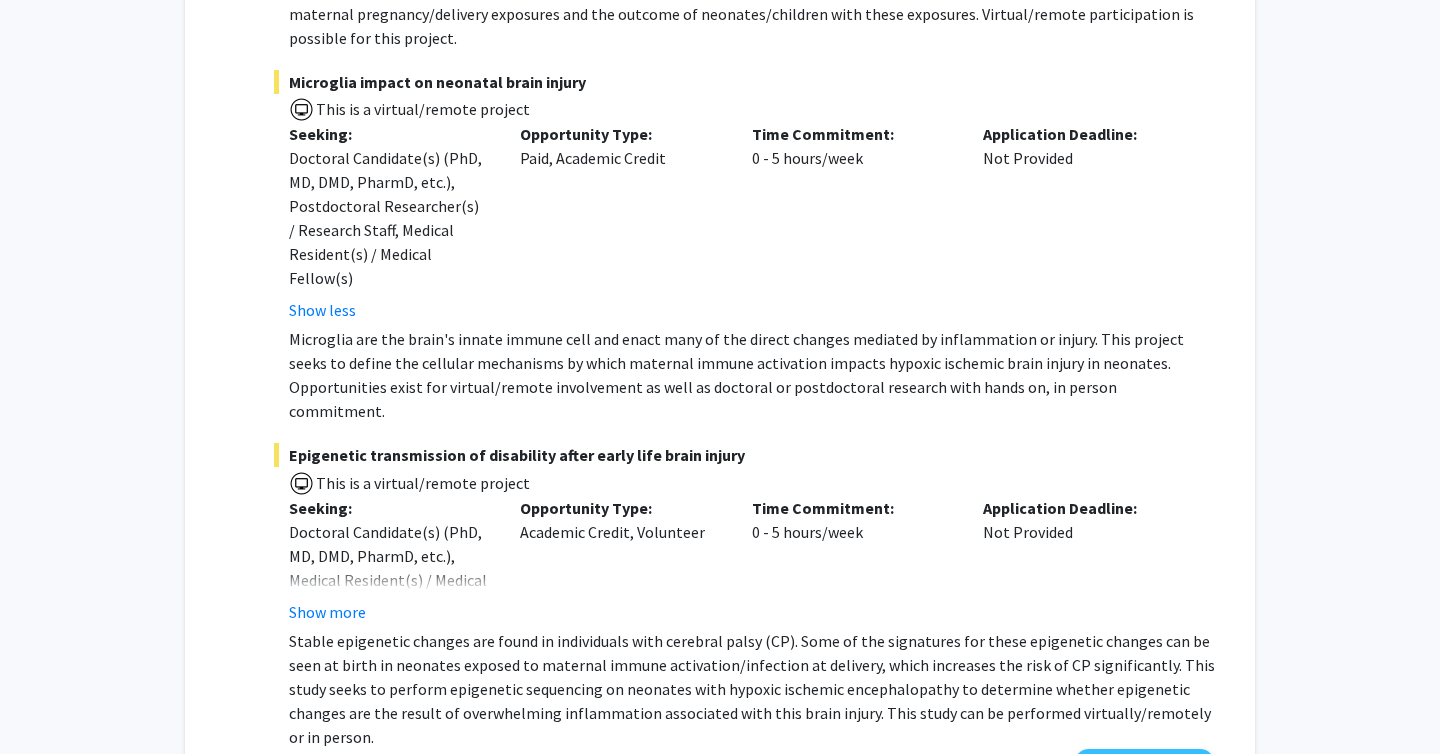 scroll, scrollTop: 1005, scrollLeft: 0, axis: vertical 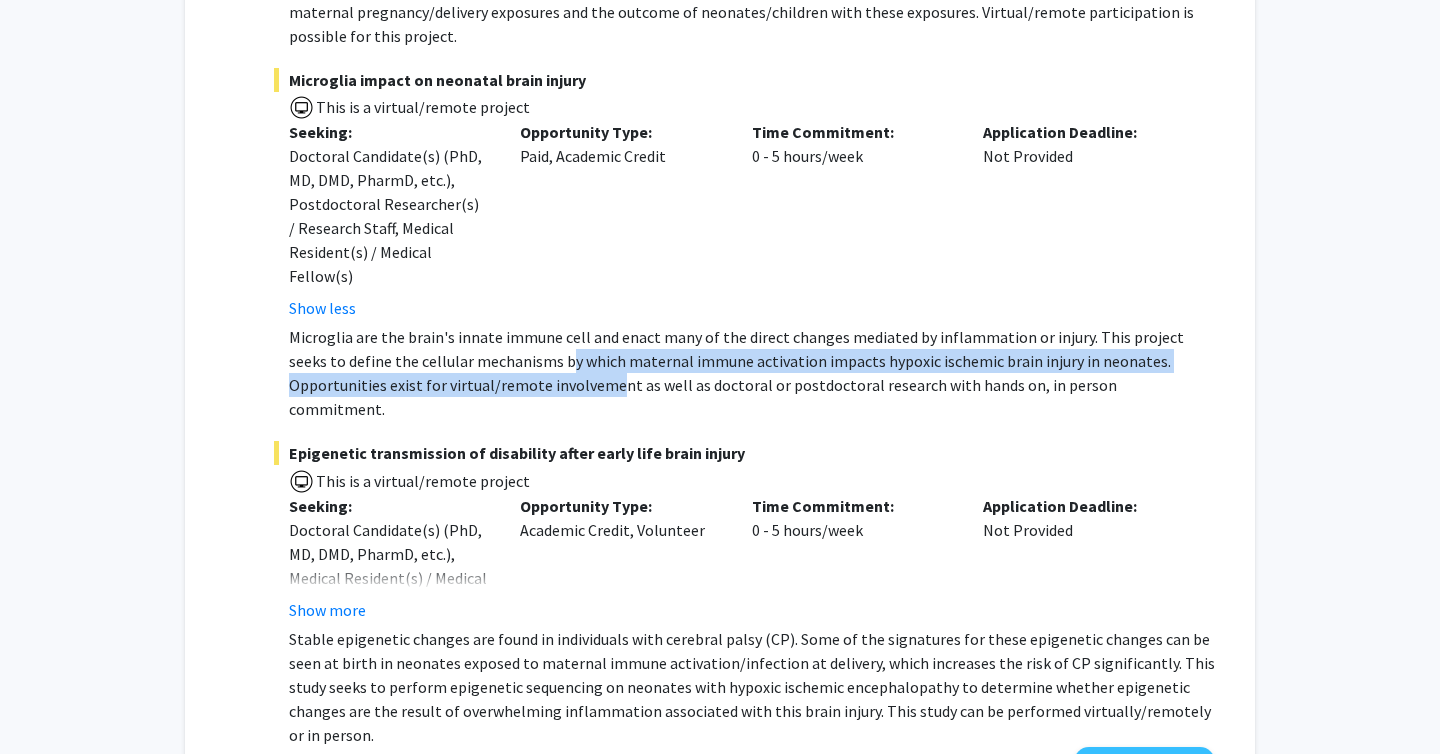 drag, startPoint x: 506, startPoint y: 314, endPoint x: 510, endPoint y: 341, distance: 27.294687 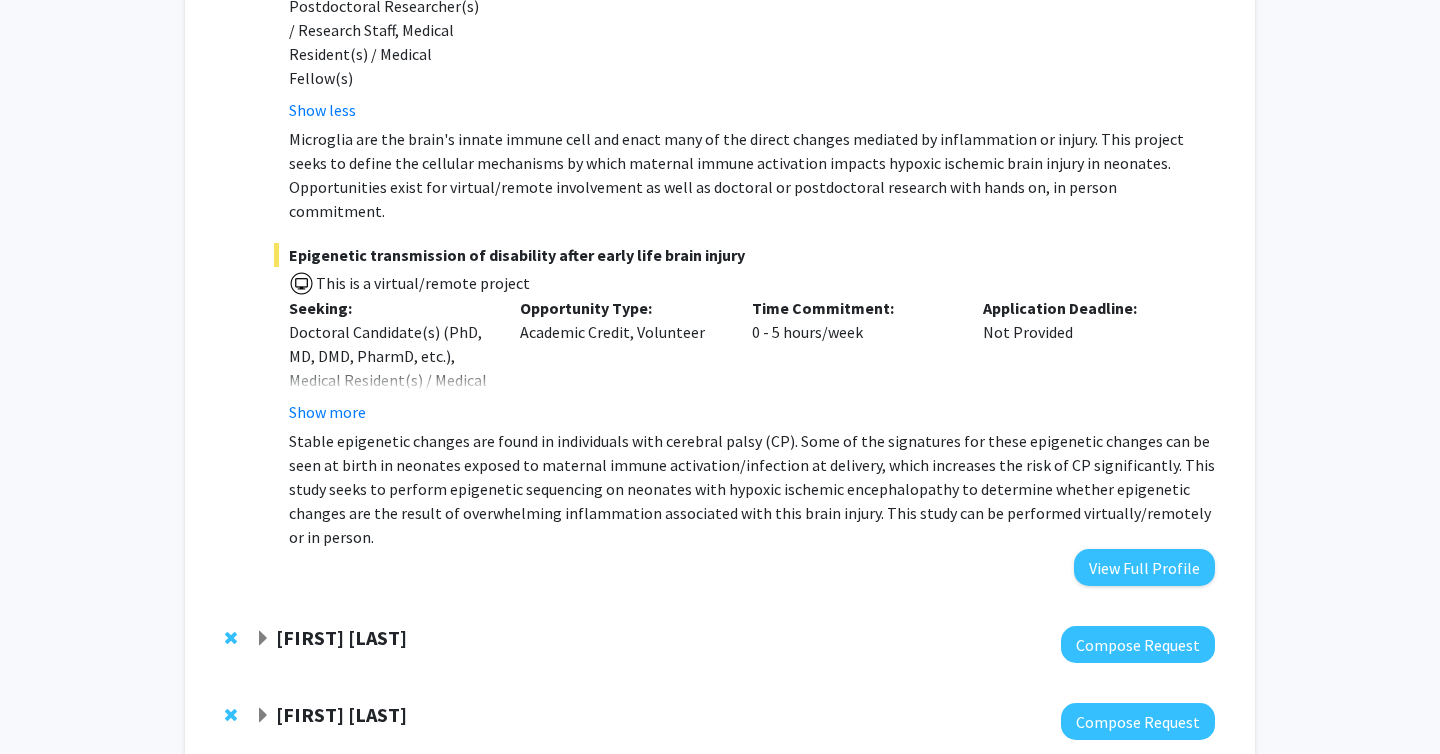 scroll, scrollTop: 1207, scrollLeft: 0, axis: vertical 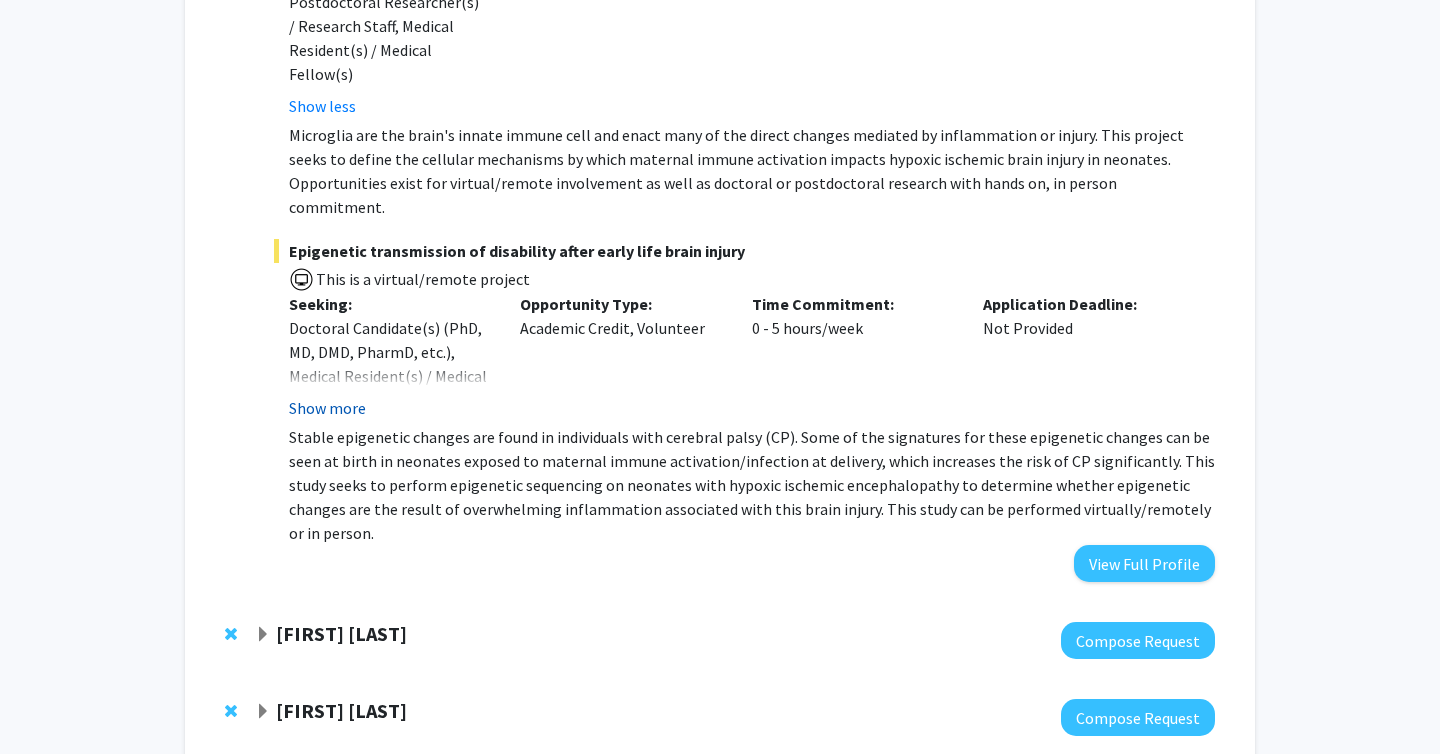 click on "Show more" at bounding box center [327, 408] 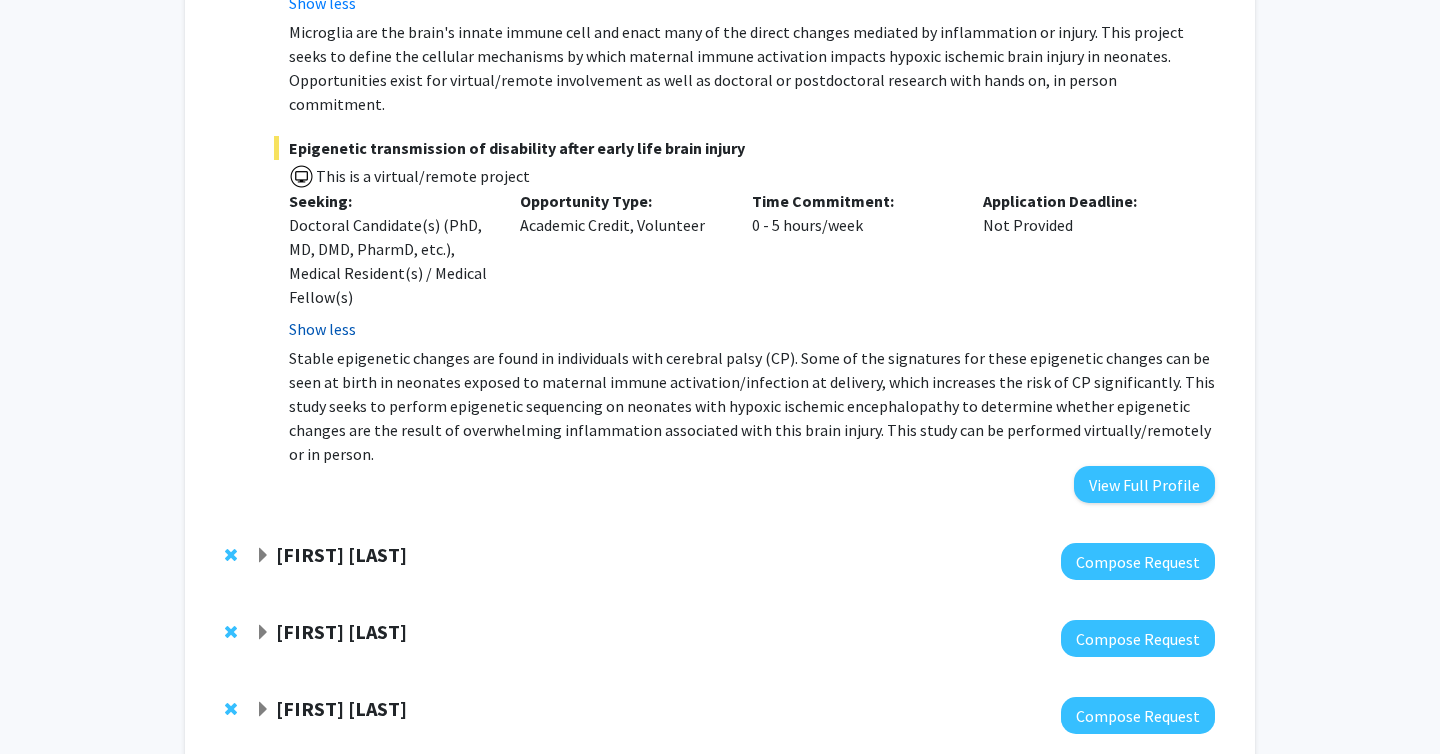scroll, scrollTop: 1349, scrollLeft: 0, axis: vertical 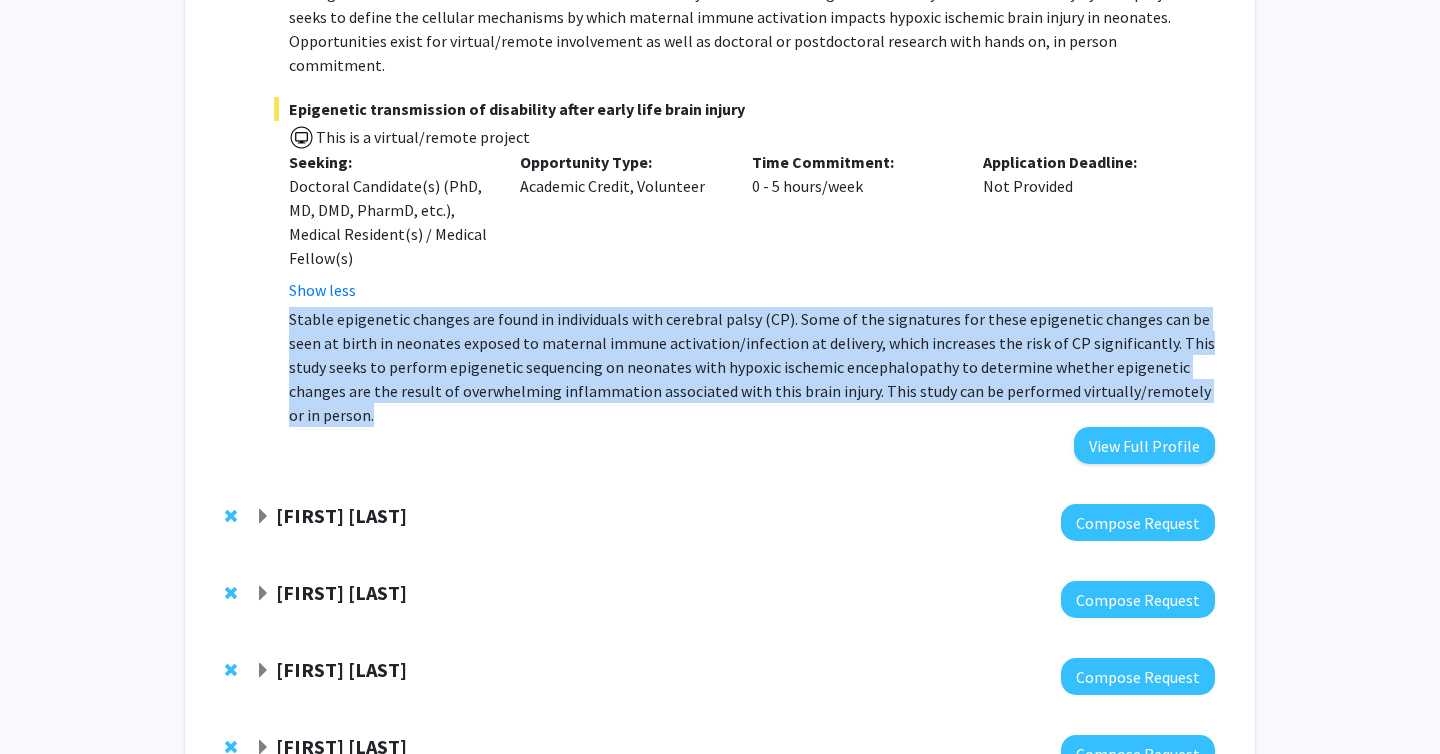 drag, startPoint x: 289, startPoint y: 248, endPoint x: 378, endPoint y: 348, distance: 133.86934 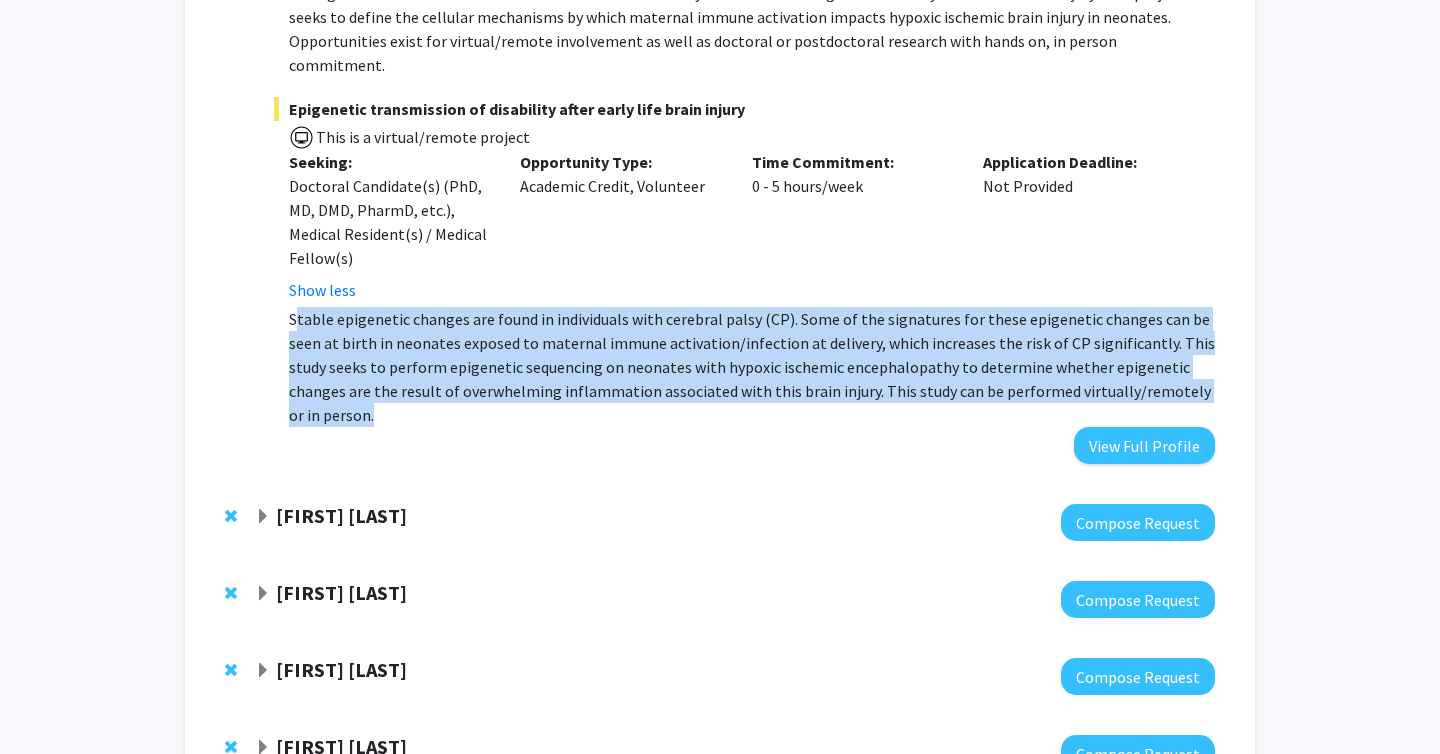 drag, startPoint x: 294, startPoint y: 252, endPoint x: 413, endPoint y: 343, distance: 149.80655 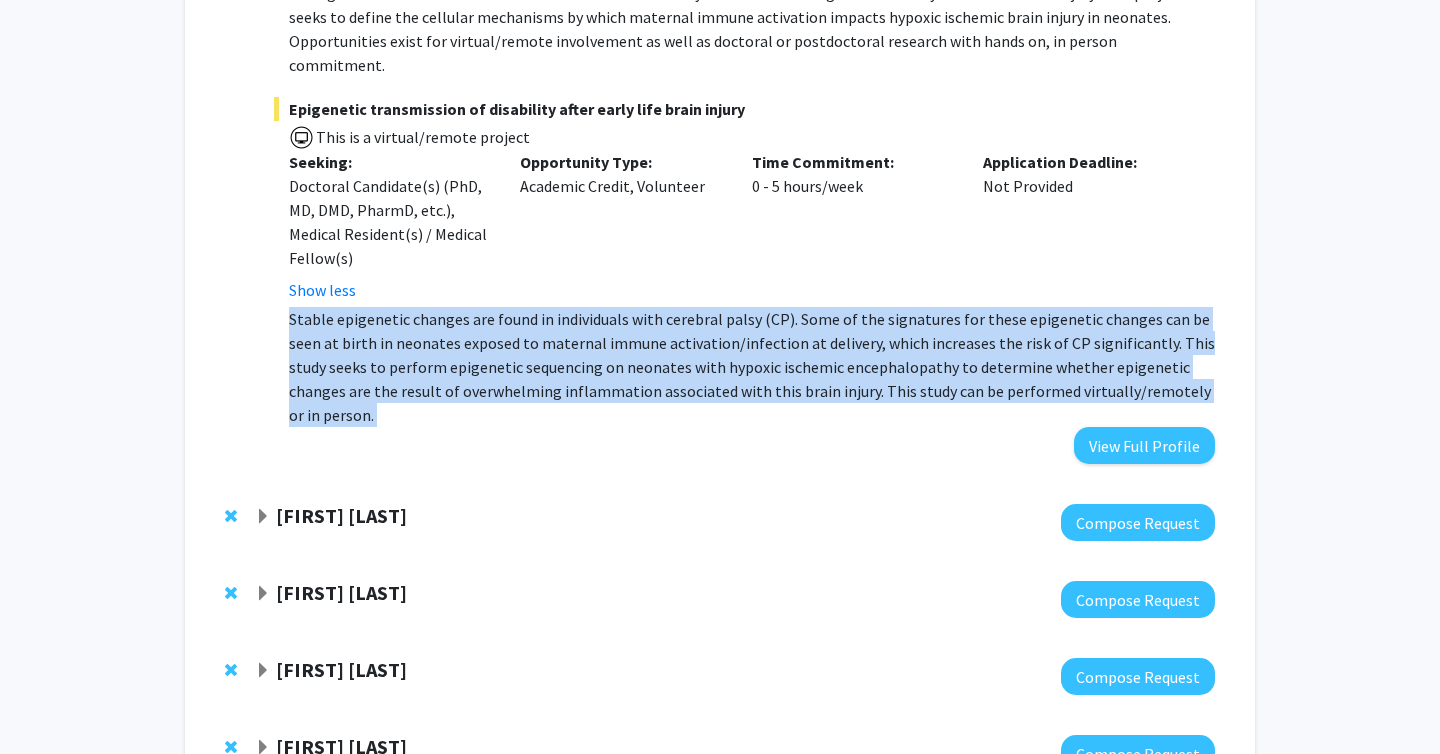drag, startPoint x: 413, startPoint y: 343, endPoint x: 296, endPoint y: 255, distance: 146.40013 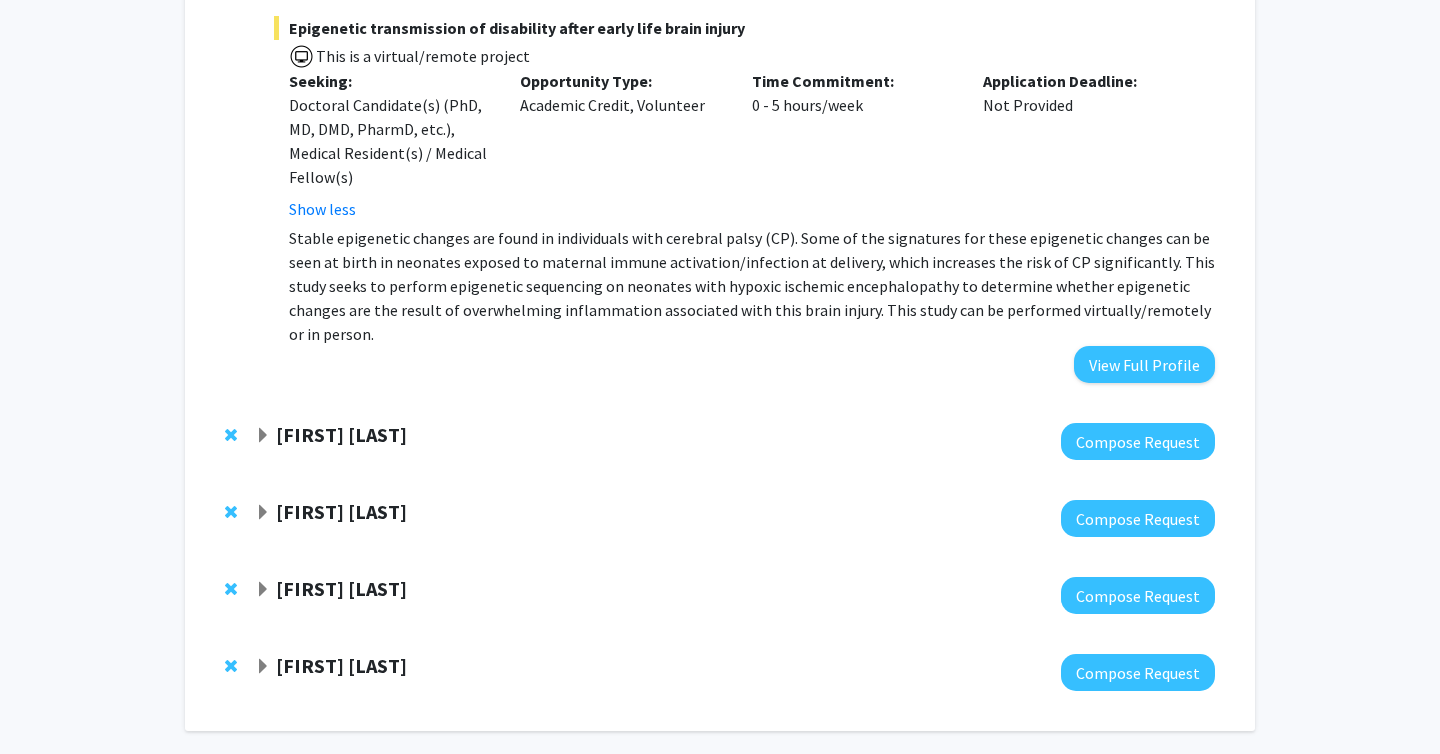 scroll, scrollTop: 1440, scrollLeft: 0, axis: vertical 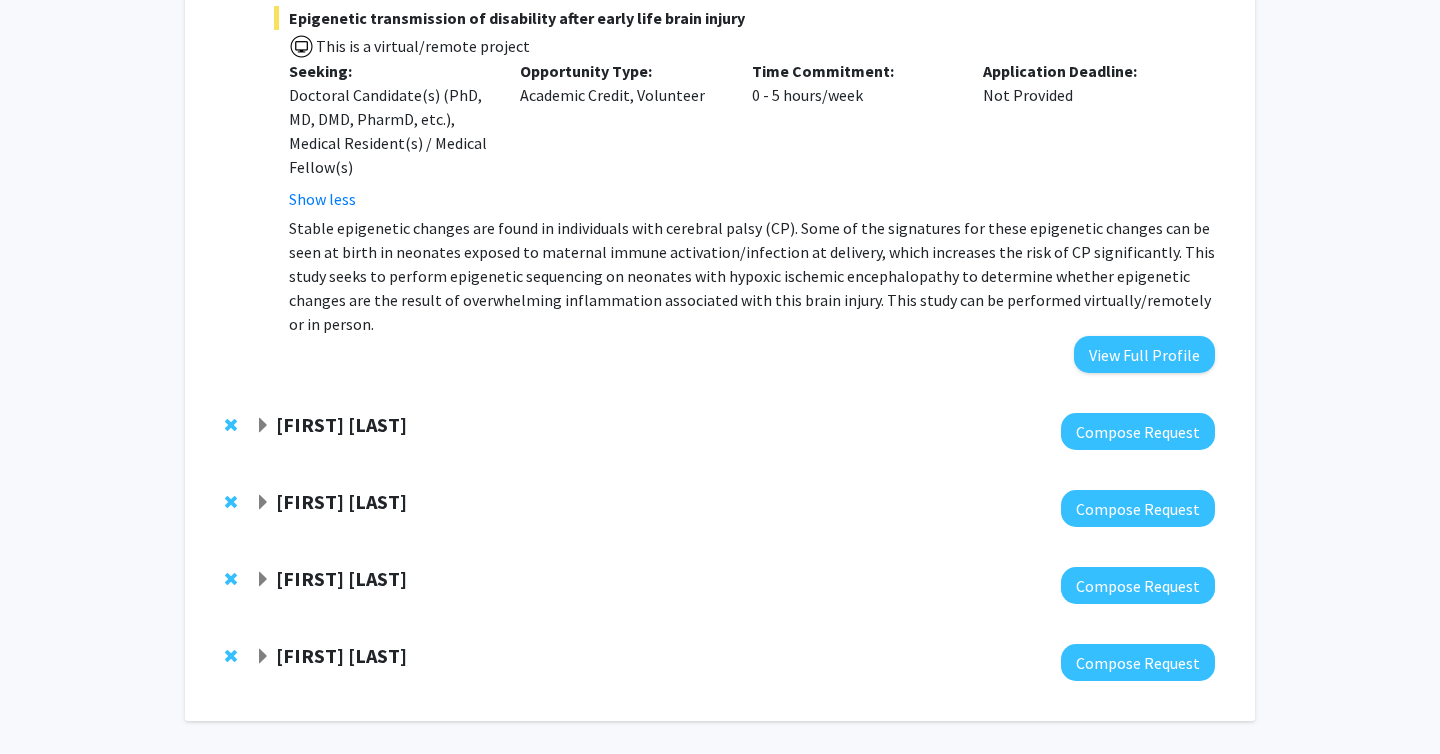 click on "[FIRST] [LAST]" 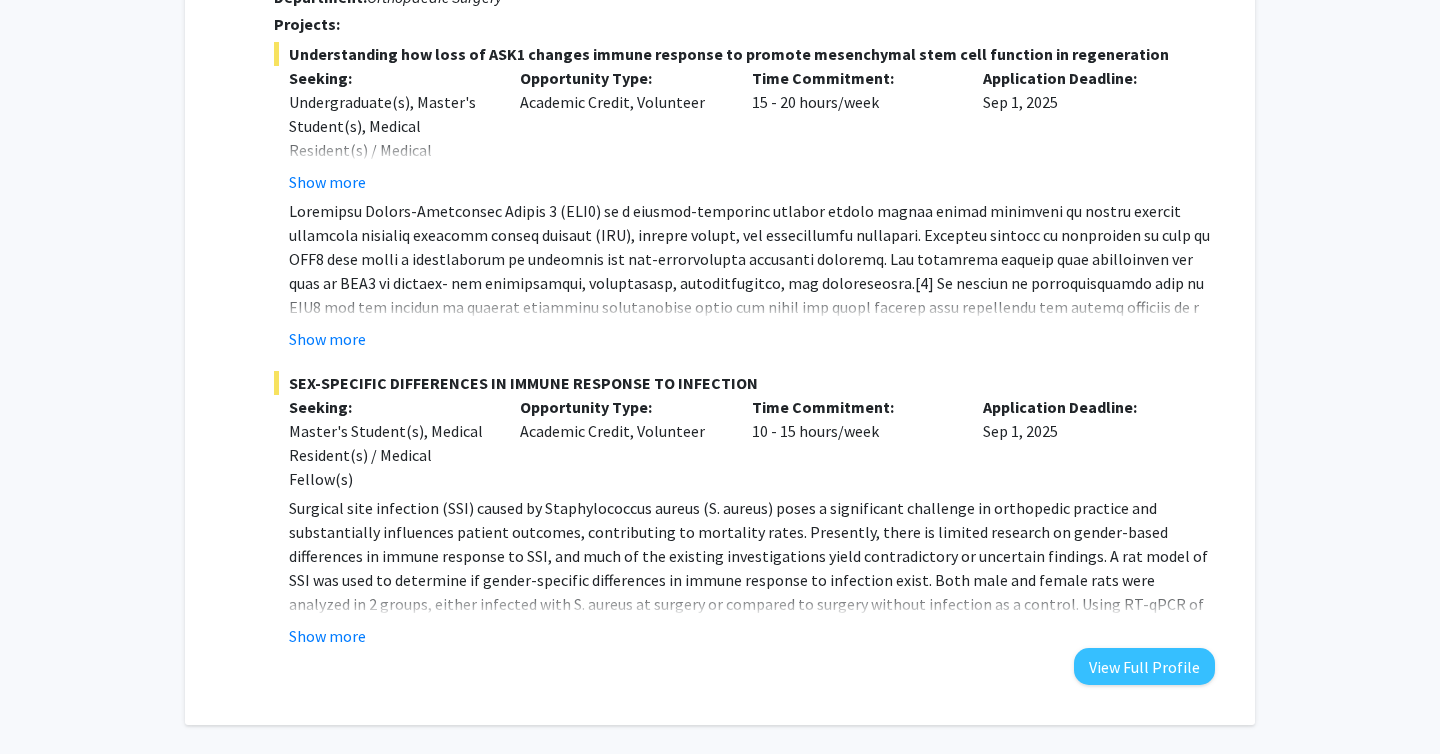 scroll, scrollTop: 2145, scrollLeft: 0, axis: vertical 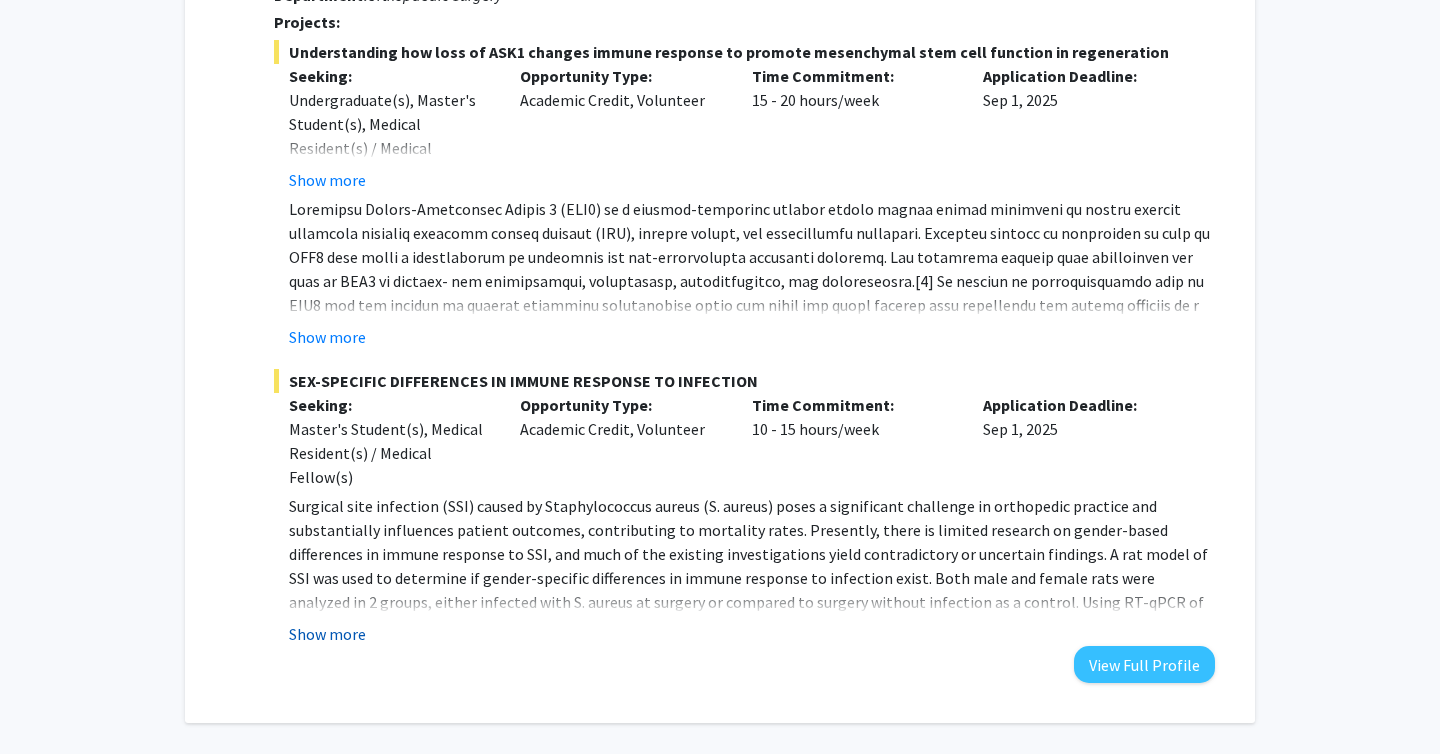 click on "Show more" at bounding box center [327, 634] 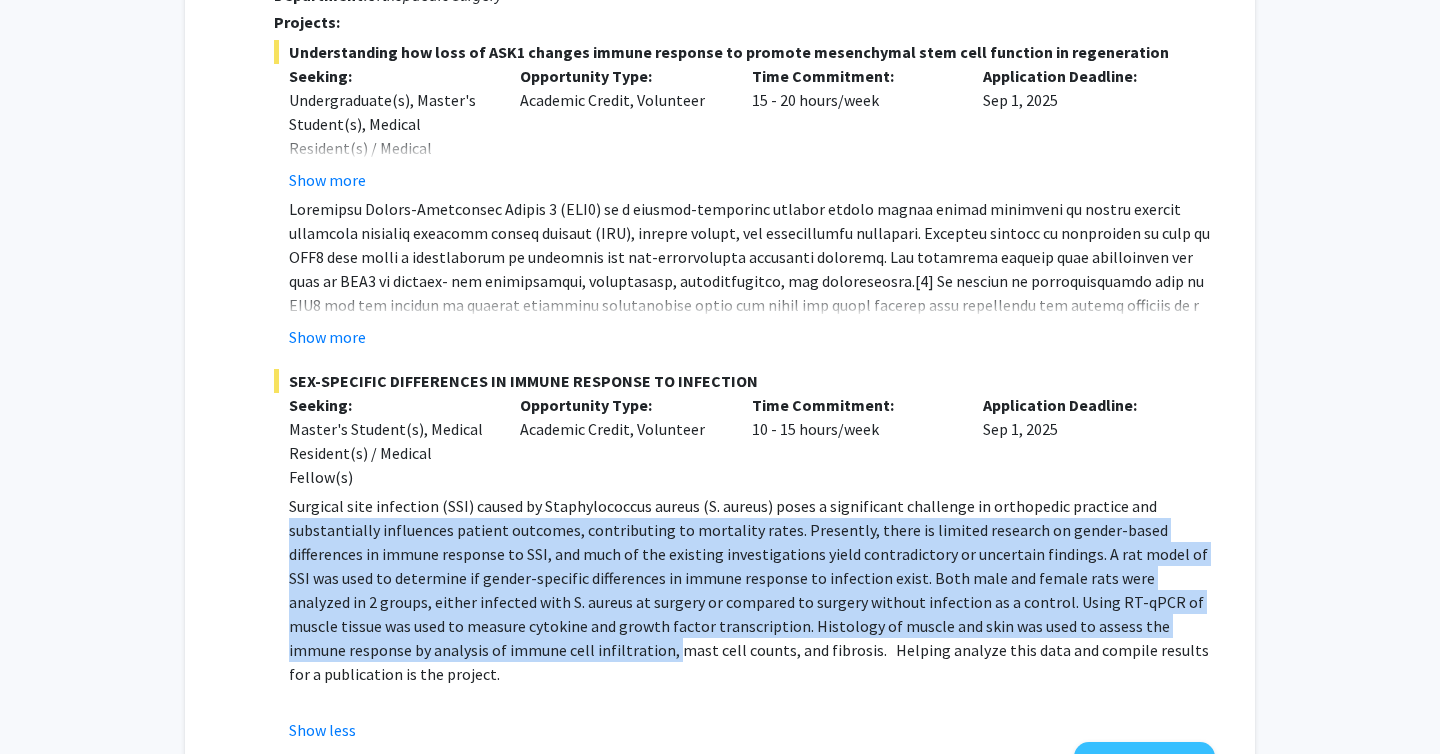 drag, startPoint x: 286, startPoint y: 449, endPoint x: 456, endPoint y: 573, distance: 210.41862 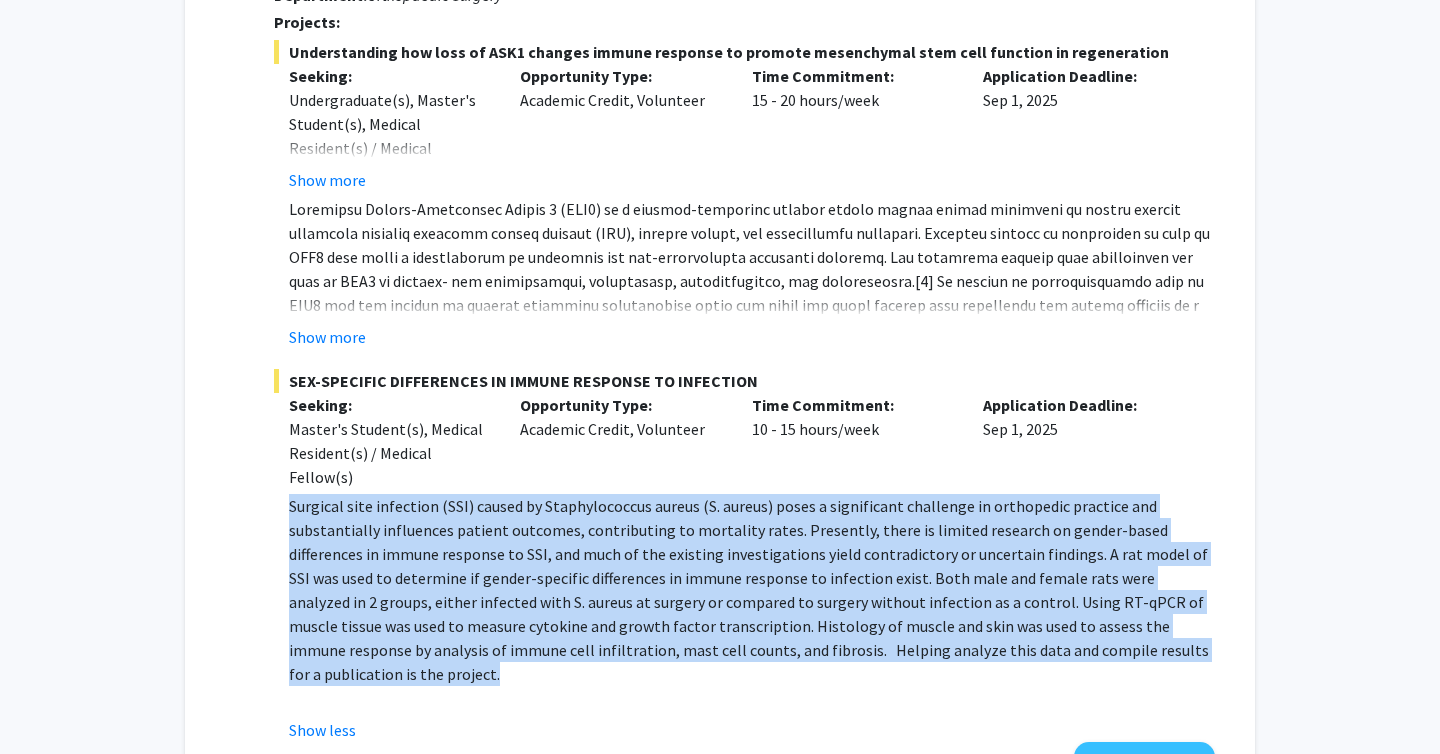 drag, startPoint x: 1175, startPoint y: 589, endPoint x: 275, endPoint y: 434, distance: 913.2497 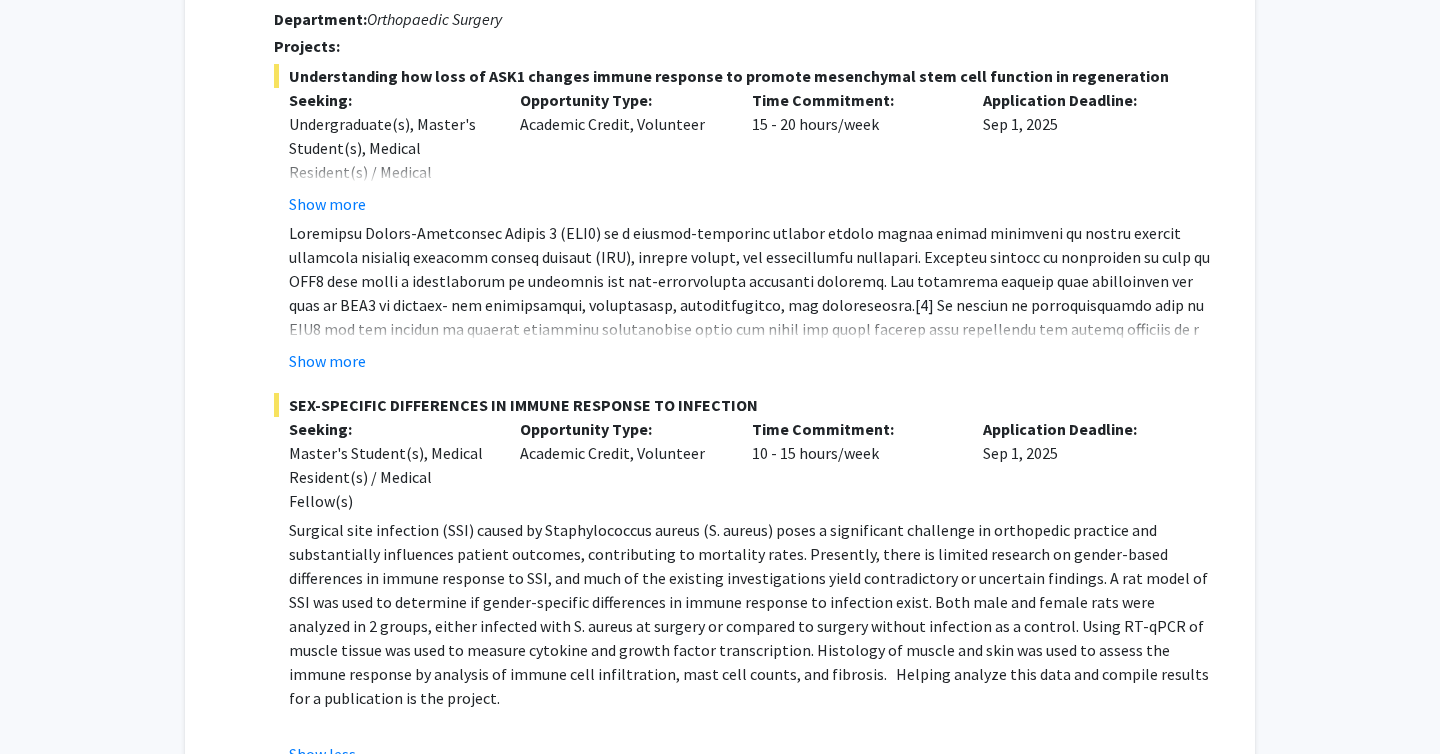 scroll, scrollTop: 2115, scrollLeft: 0, axis: vertical 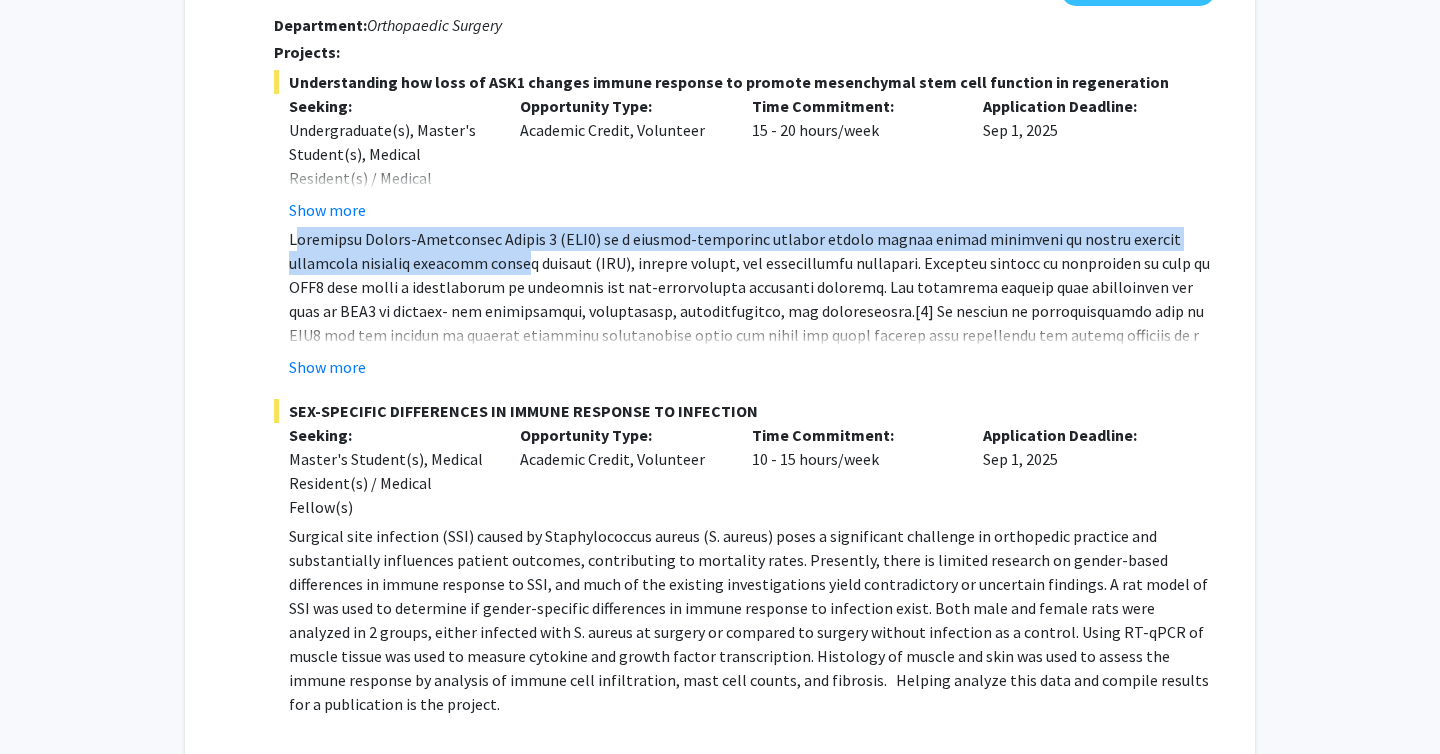 drag, startPoint x: 293, startPoint y: 174, endPoint x: 446, endPoint y: 194, distance: 154.30165 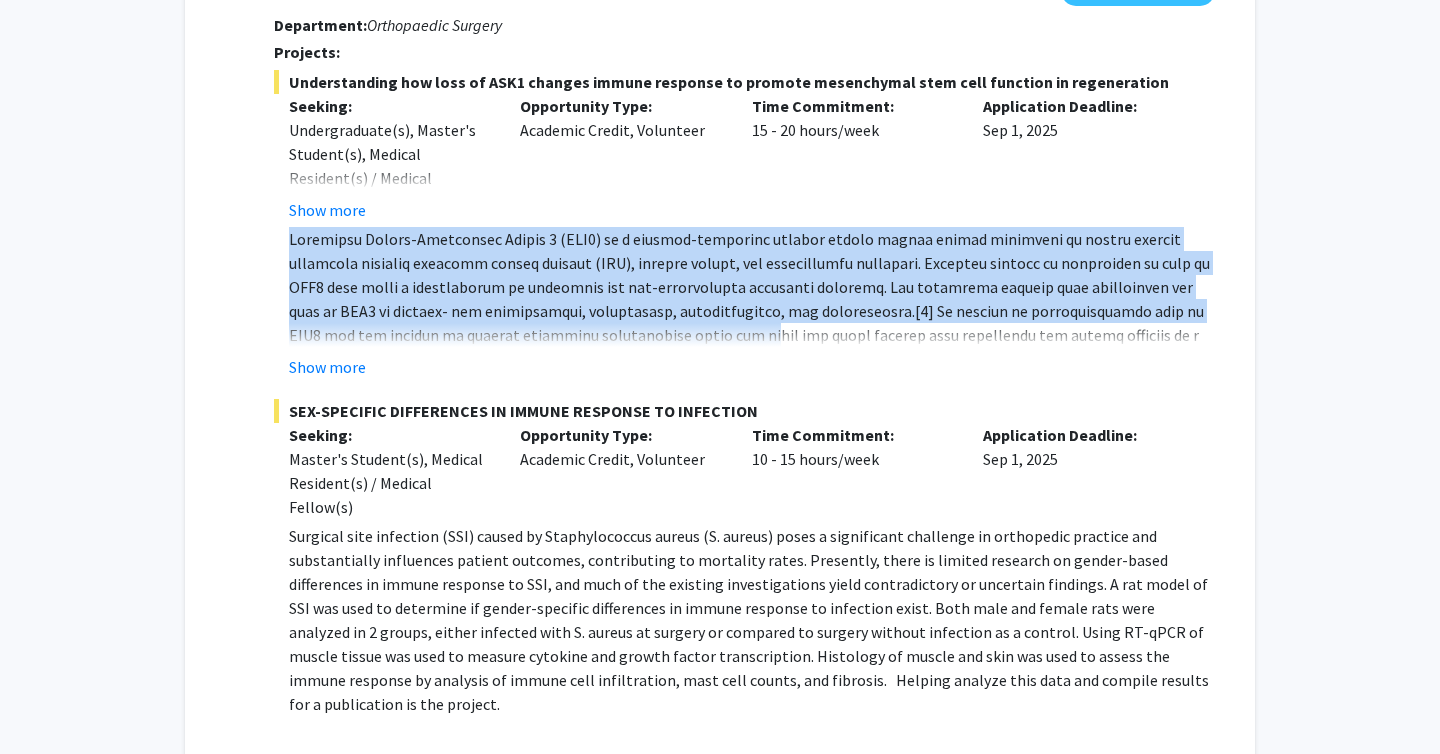 drag, startPoint x: 575, startPoint y: 257, endPoint x: 285, endPoint y: 163, distance: 304.85406 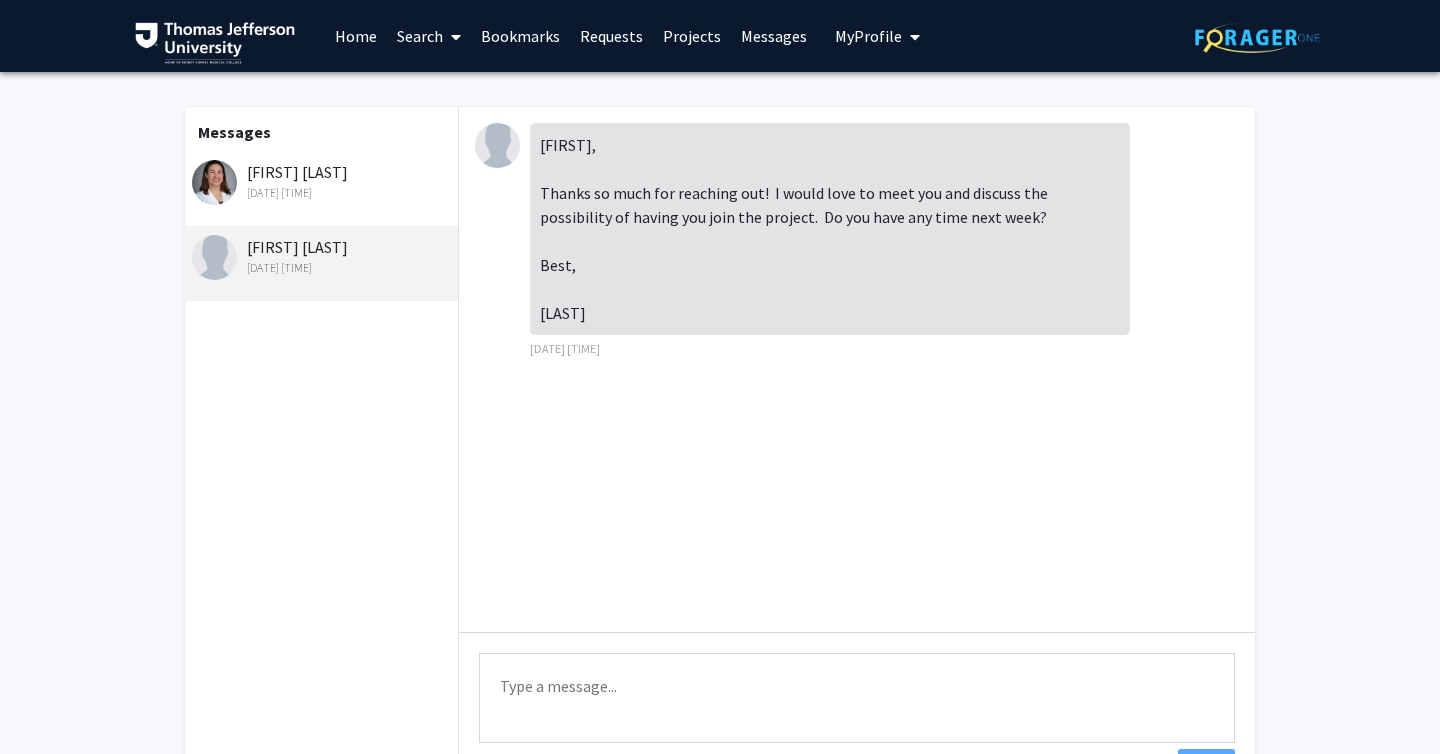 scroll, scrollTop: 0, scrollLeft: 0, axis: both 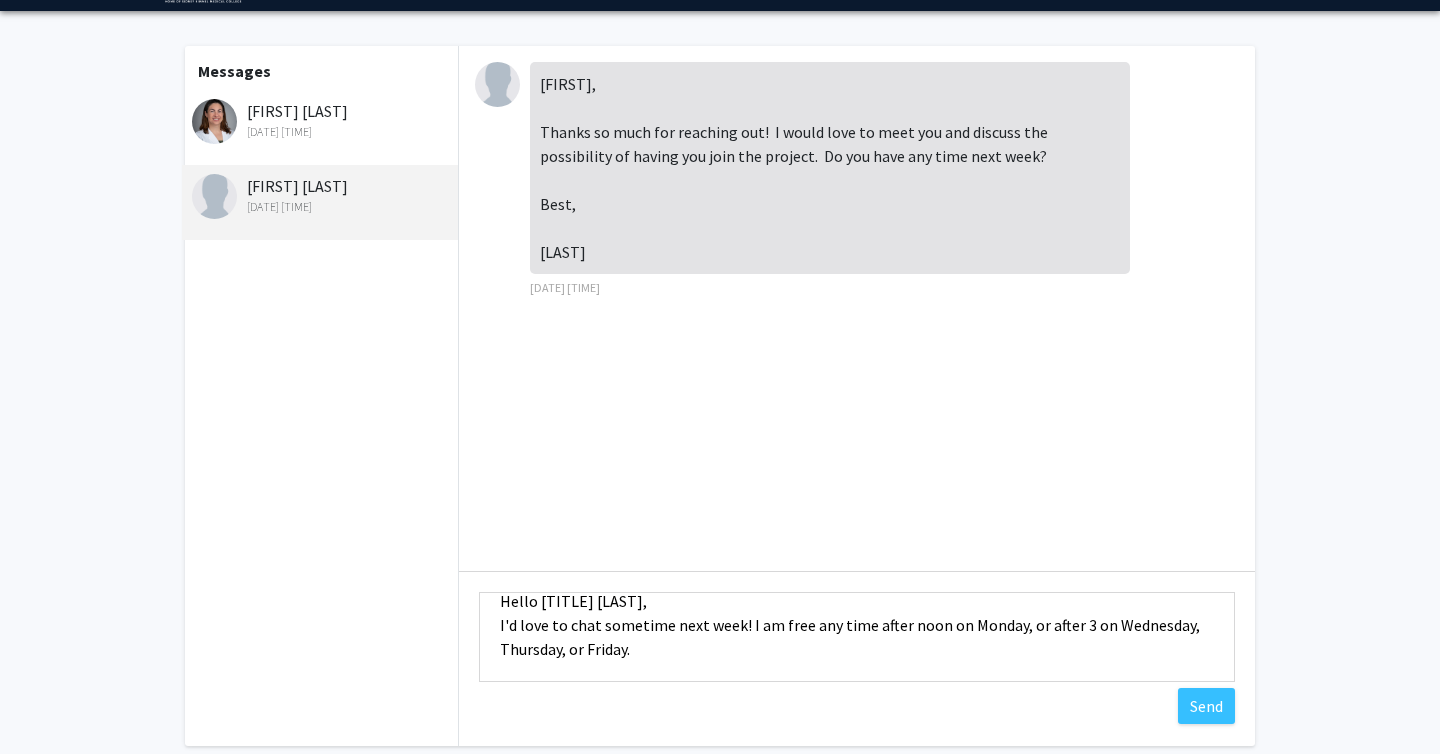 click on "Hello [TITLE] [LAST],
I'd love to chat sometime next week! I am free any time after noon on Monday, or after 3 on Wednesday, Thursday, or Friday." at bounding box center [857, 637] 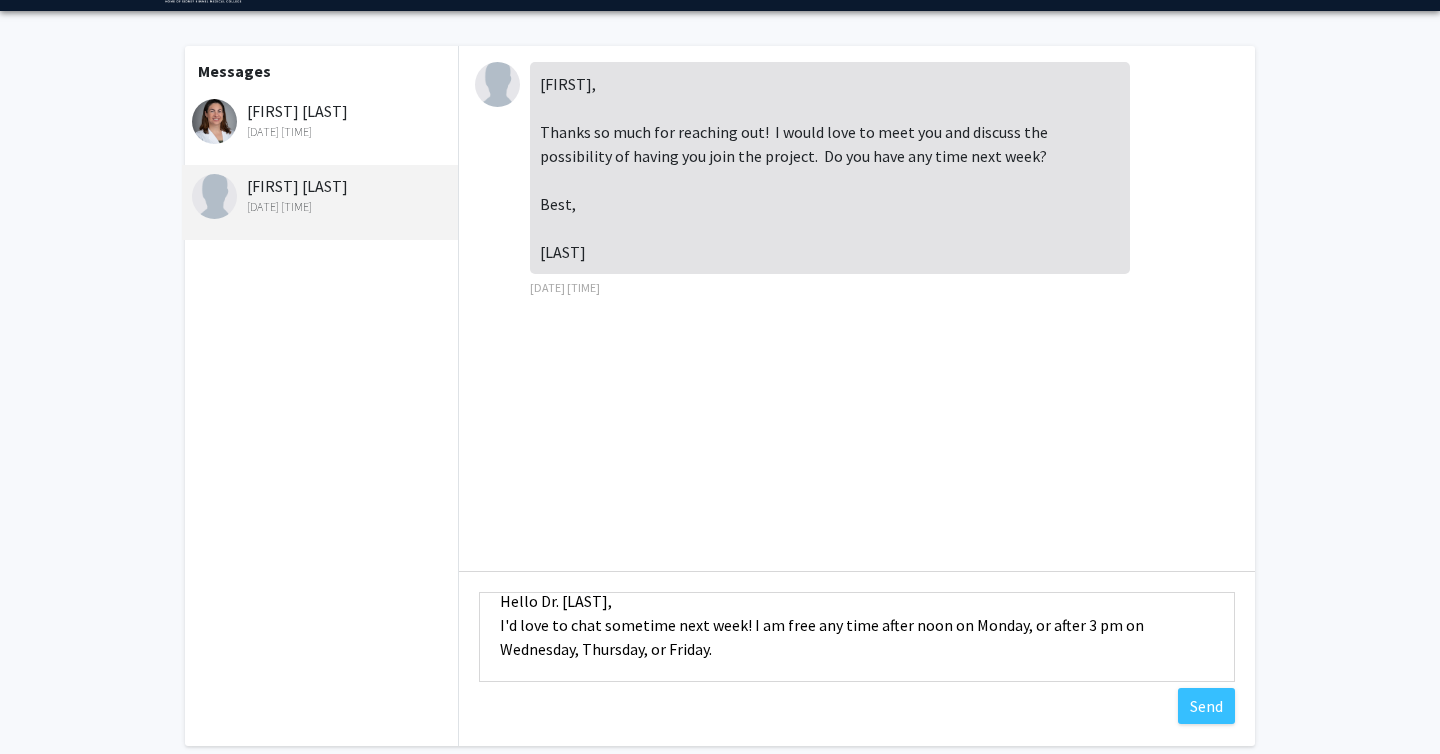 click on "Hello Dr. [LAST],
I'd love to chat sometime next week! I am free any time after noon on Monday, or after 3 pm on Wednesday, Thursday, or Friday." at bounding box center (857, 637) 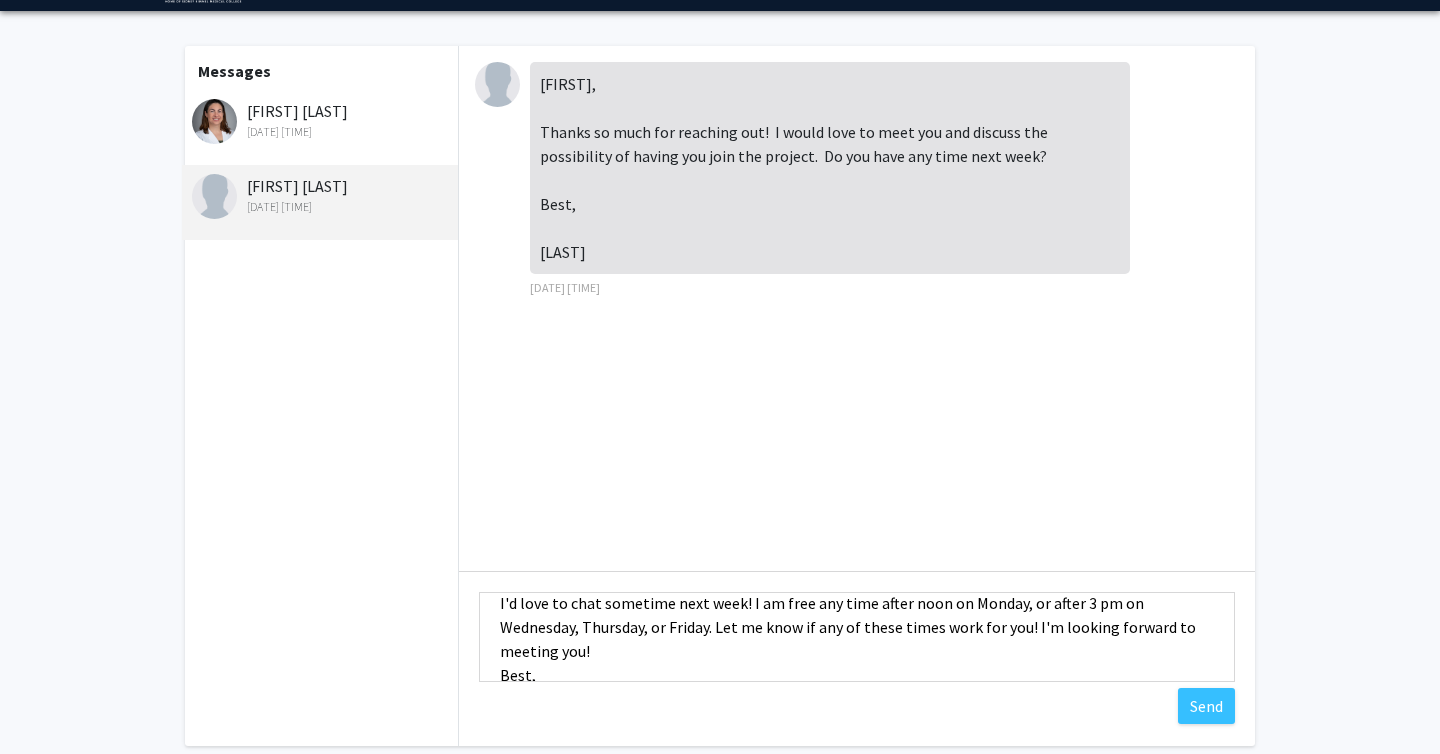 scroll, scrollTop: 72, scrollLeft: 0, axis: vertical 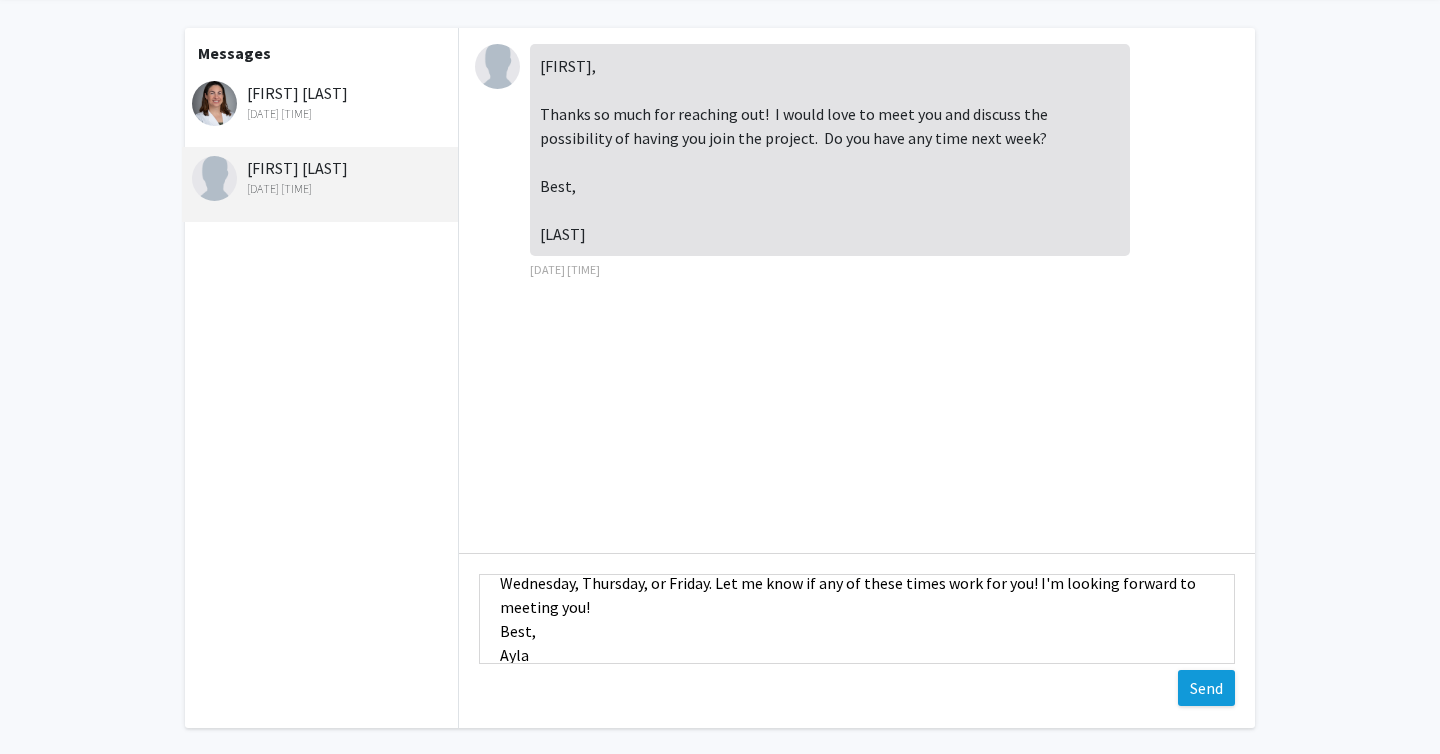 type on "Hello [TITLE] [LAST],
I'd love to chat sometime next week! I am free any time after noon on Monday, or after 3 pm on Wednesday, Thursday, or Friday. Let me know if any of these times work for you! I'm looking forward to meeting you!
Best,
Ayla" 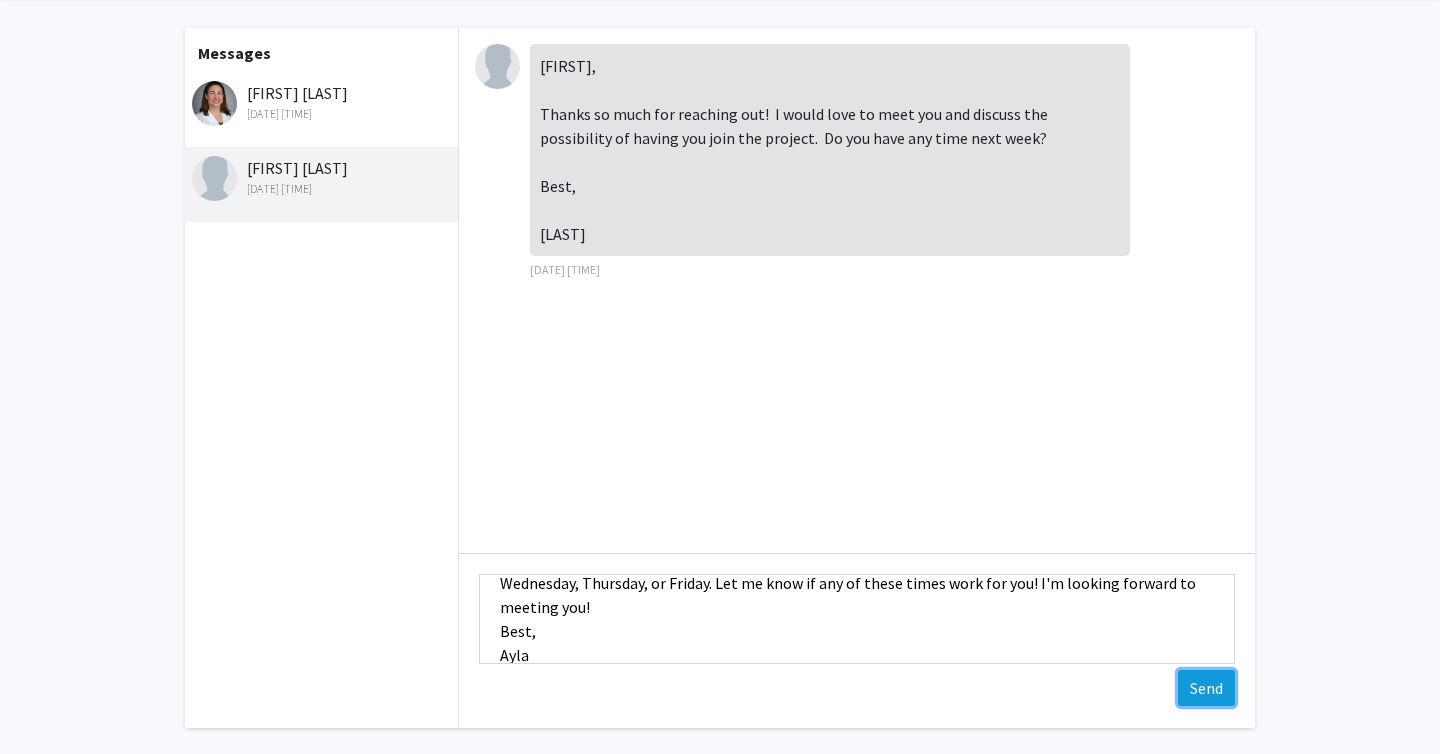 click on "Send" at bounding box center (1206, 688) 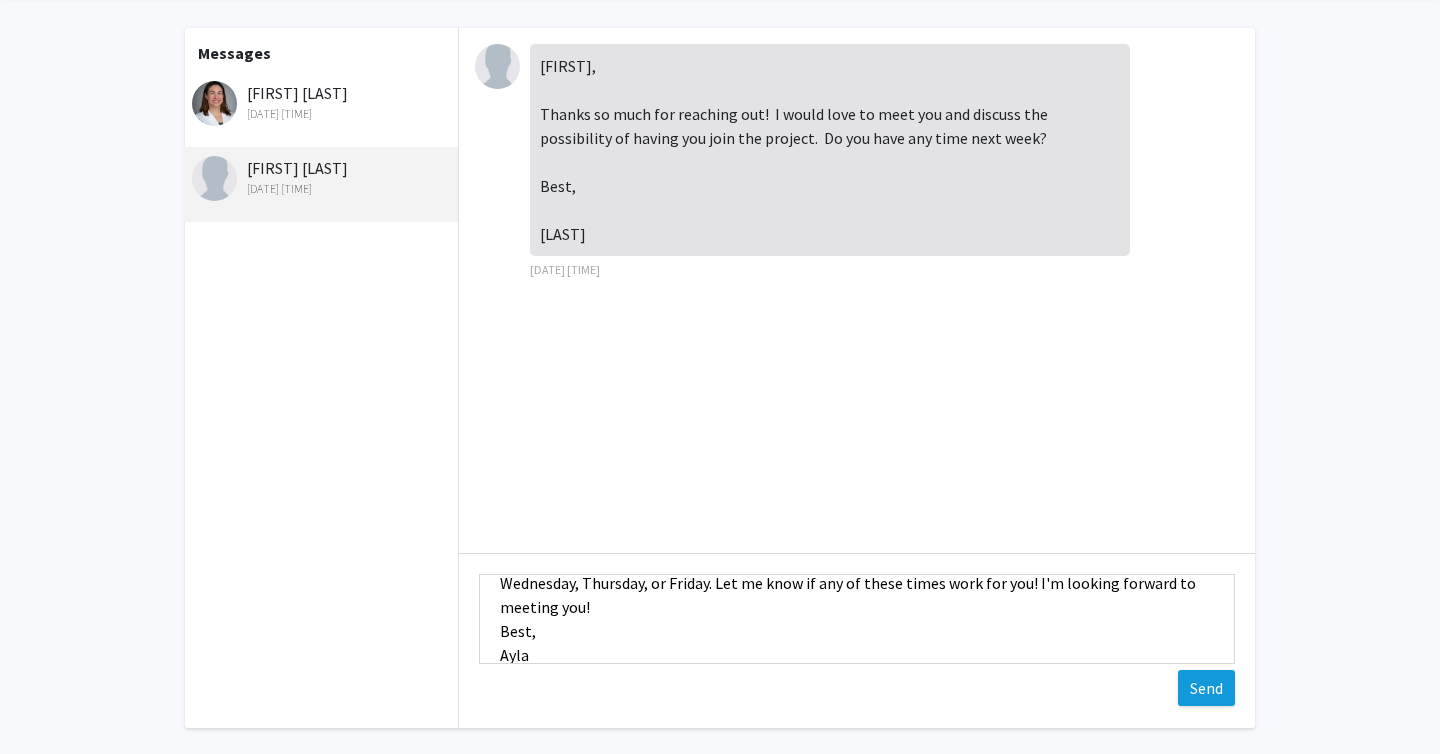 type 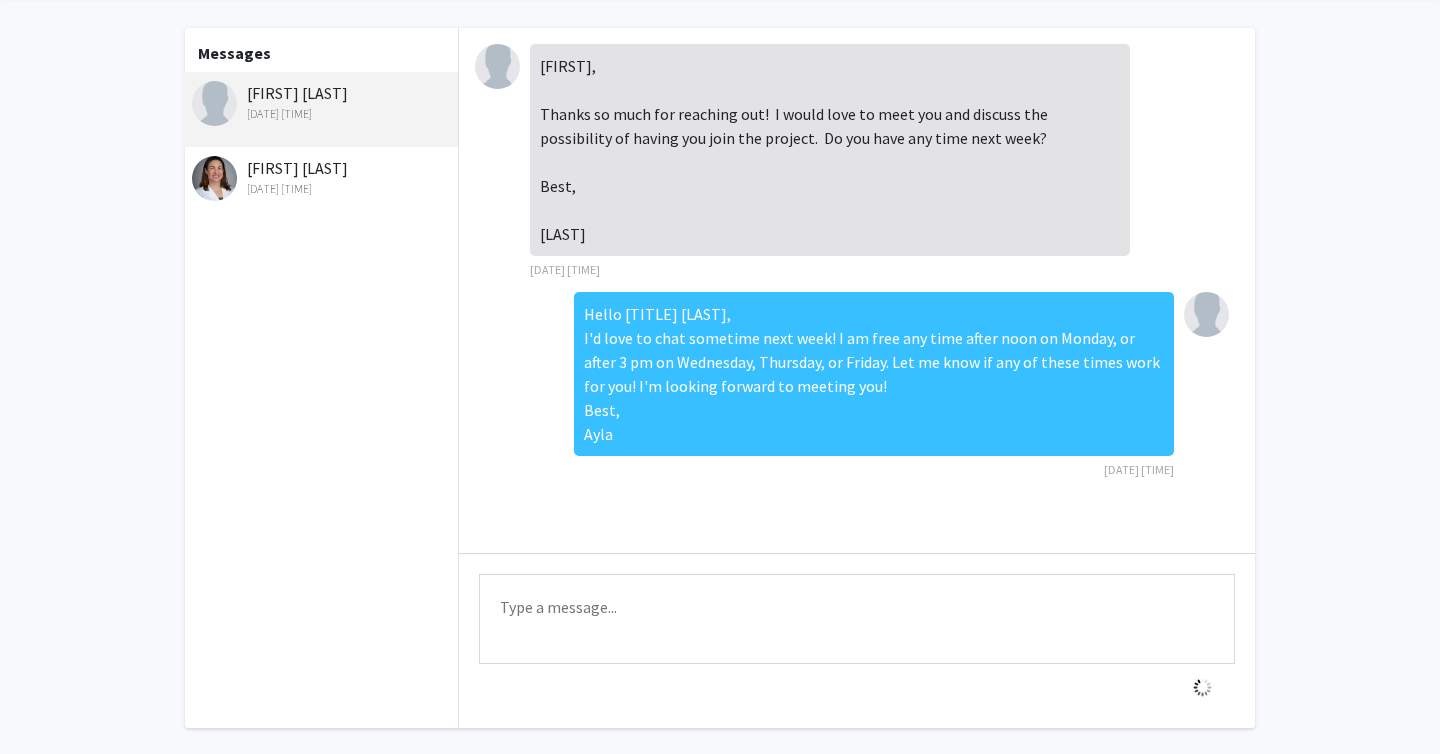 scroll, scrollTop: 0, scrollLeft: 0, axis: both 